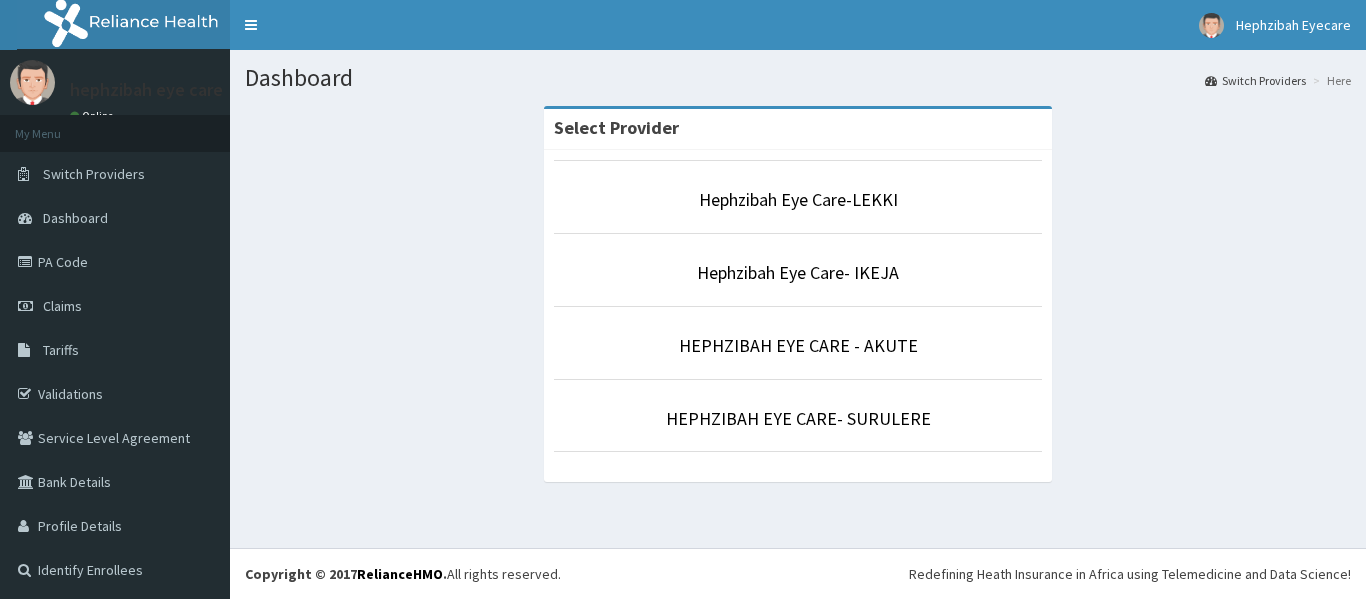 scroll, scrollTop: 0, scrollLeft: 0, axis: both 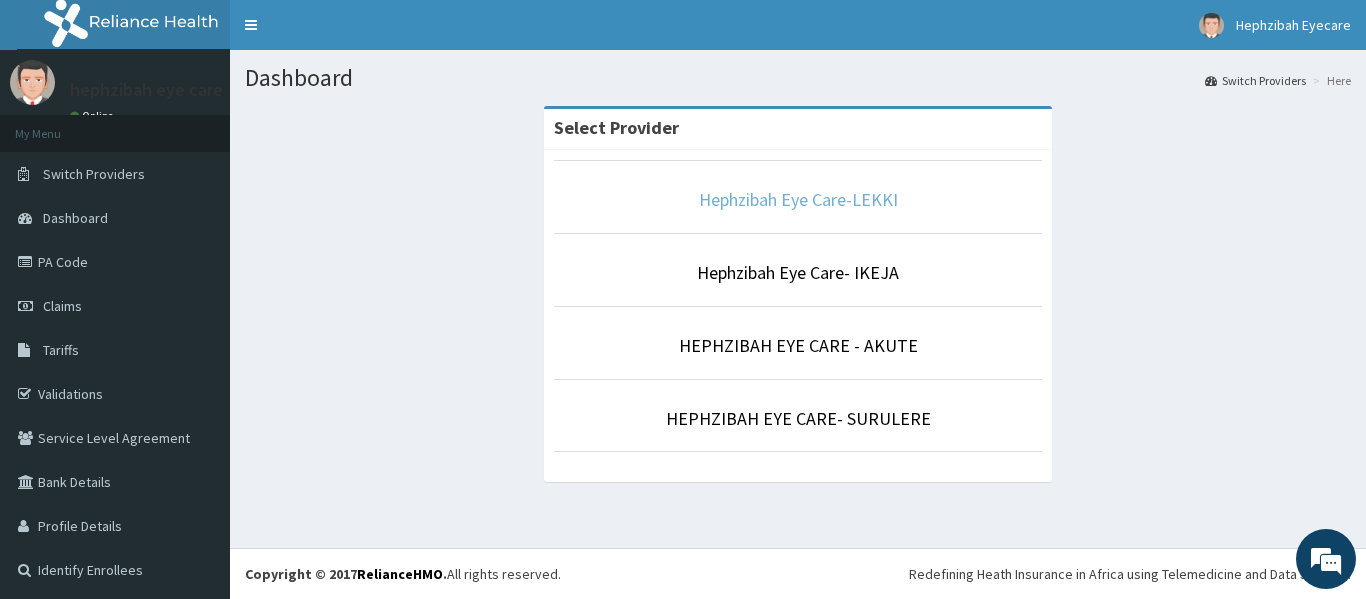 click on "Hephzibah Eye Care-LEKKI" at bounding box center [798, 199] 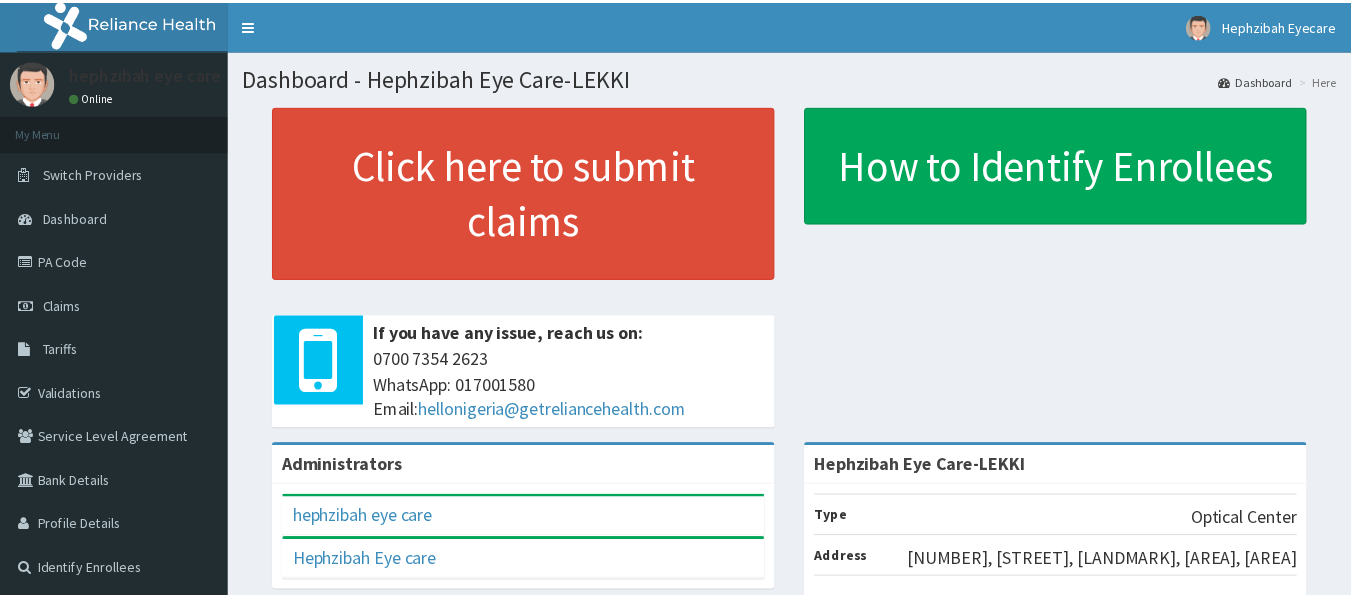 scroll, scrollTop: 0, scrollLeft: 0, axis: both 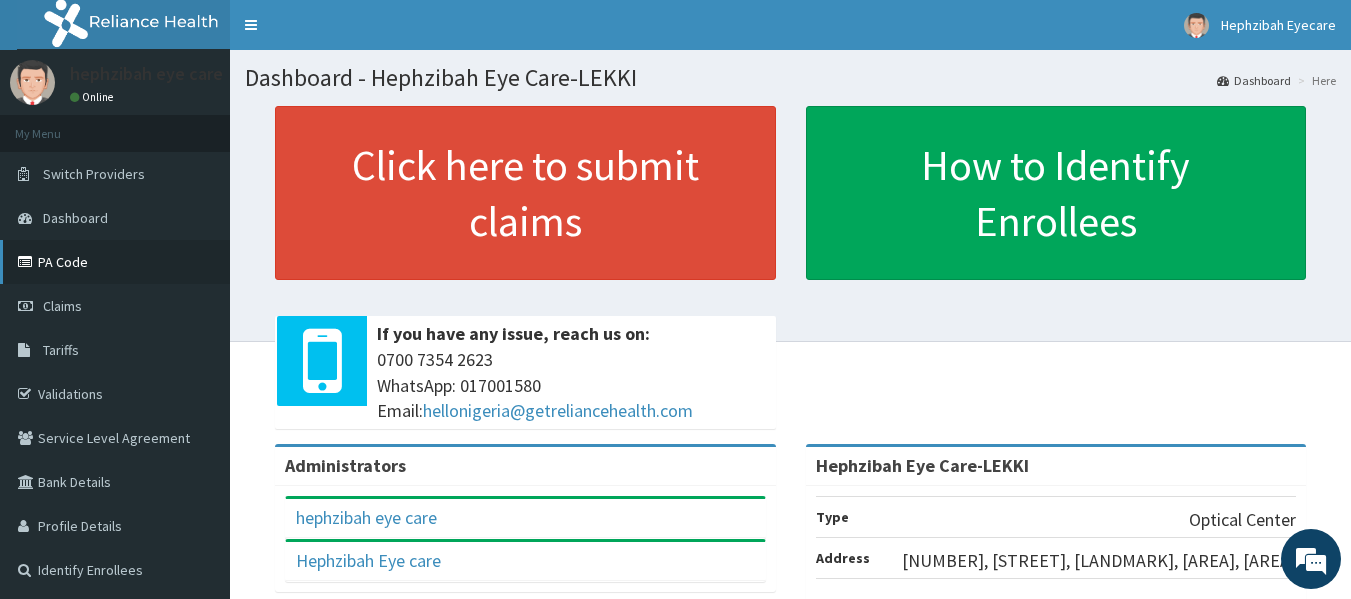 click on "PA Code" at bounding box center (115, 262) 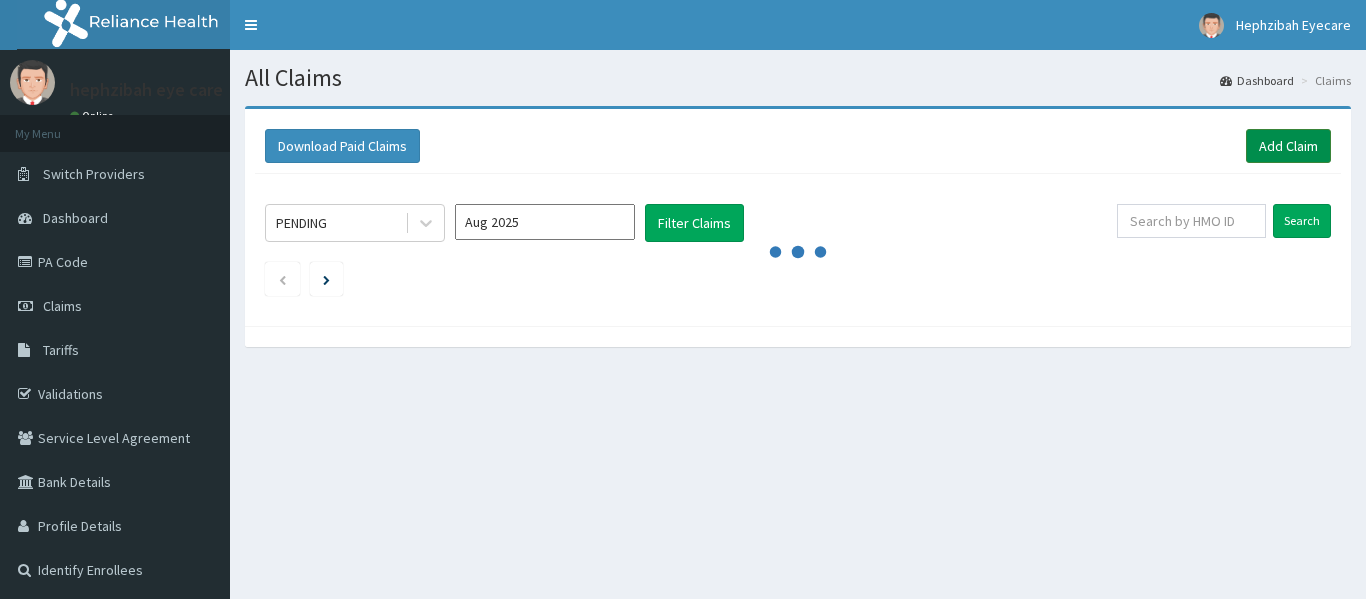 scroll, scrollTop: 0, scrollLeft: 0, axis: both 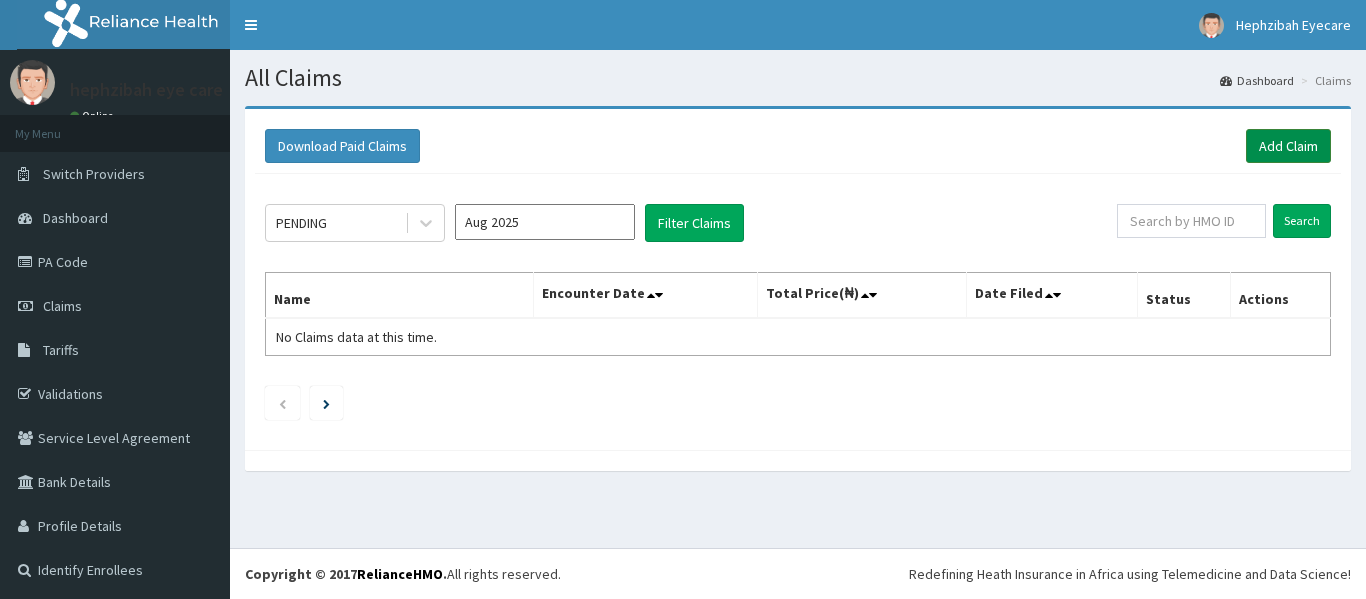 click on "Add Claim" at bounding box center [1288, 146] 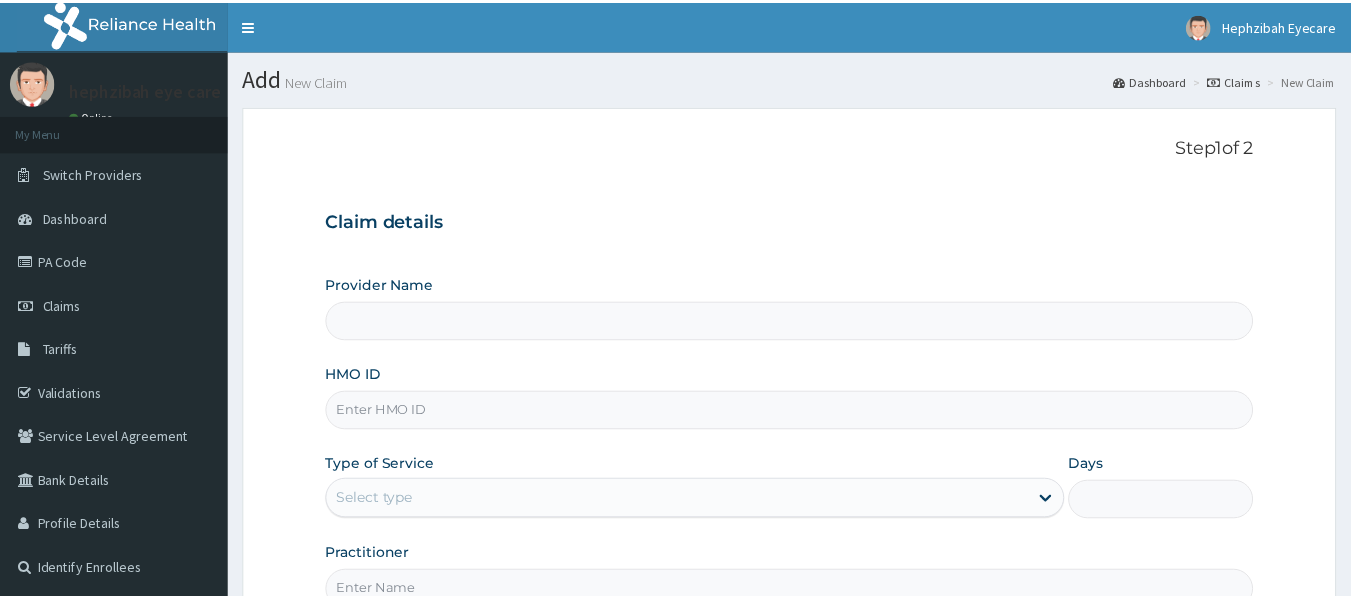 scroll, scrollTop: 0, scrollLeft: 0, axis: both 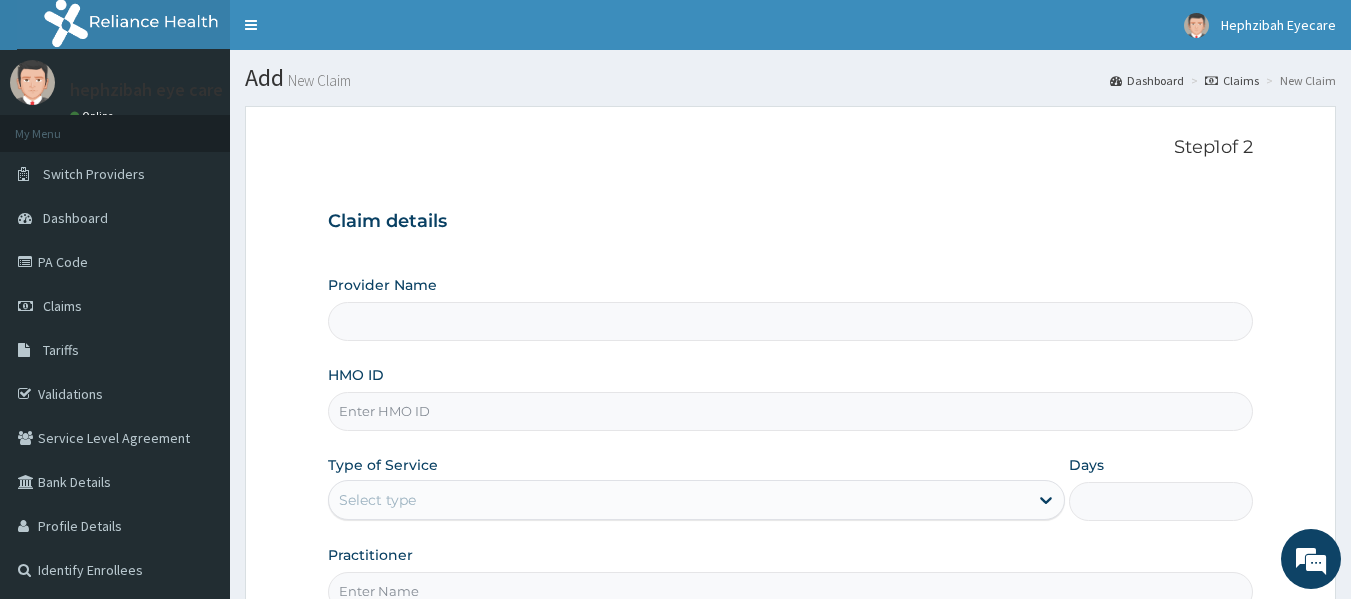 click on "Provider Name" at bounding box center (791, 321) 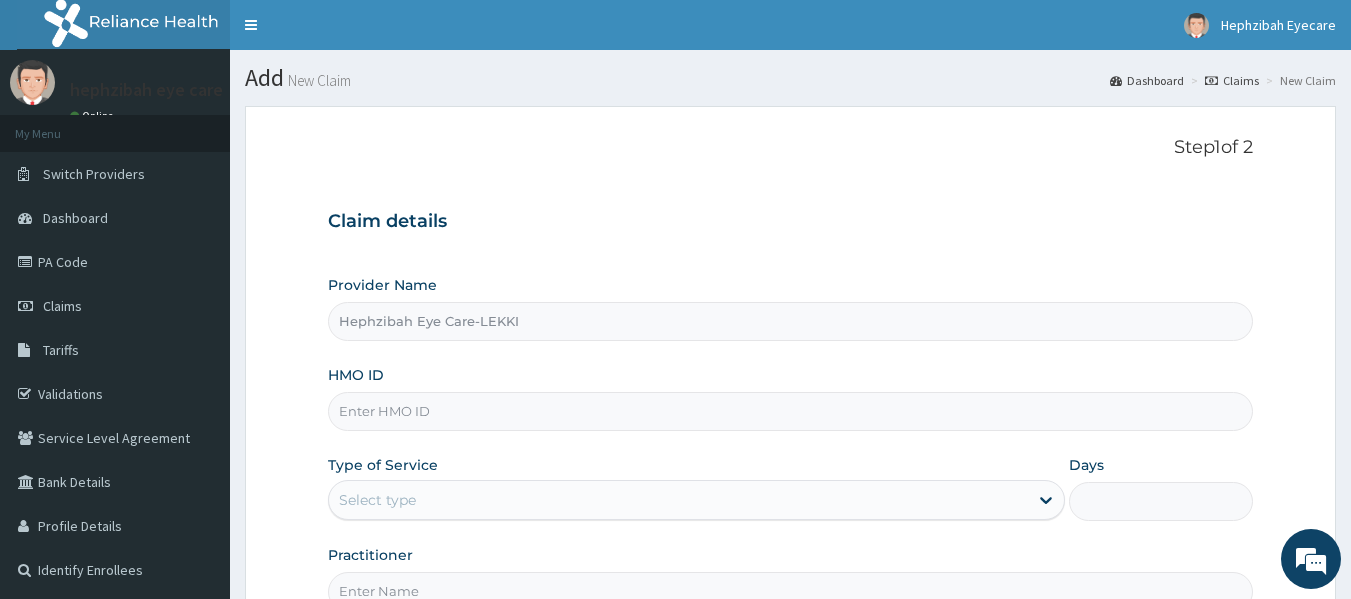scroll, scrollTop: 79, scrollLeft: 0, axis: vertical 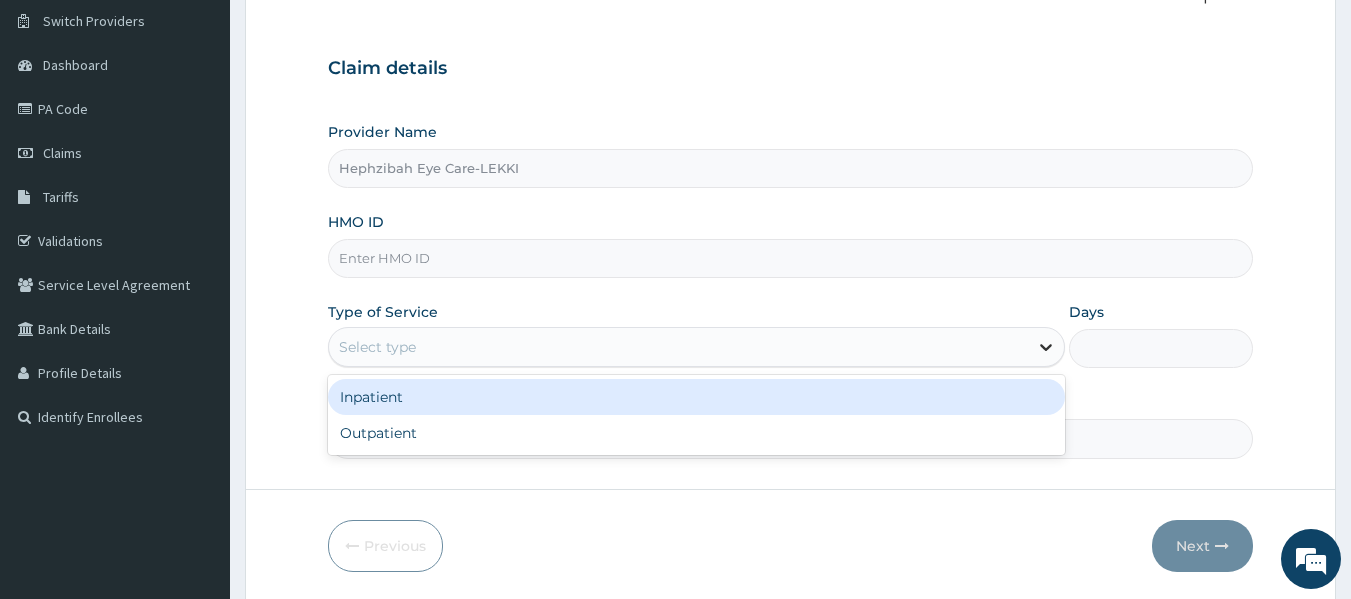 click 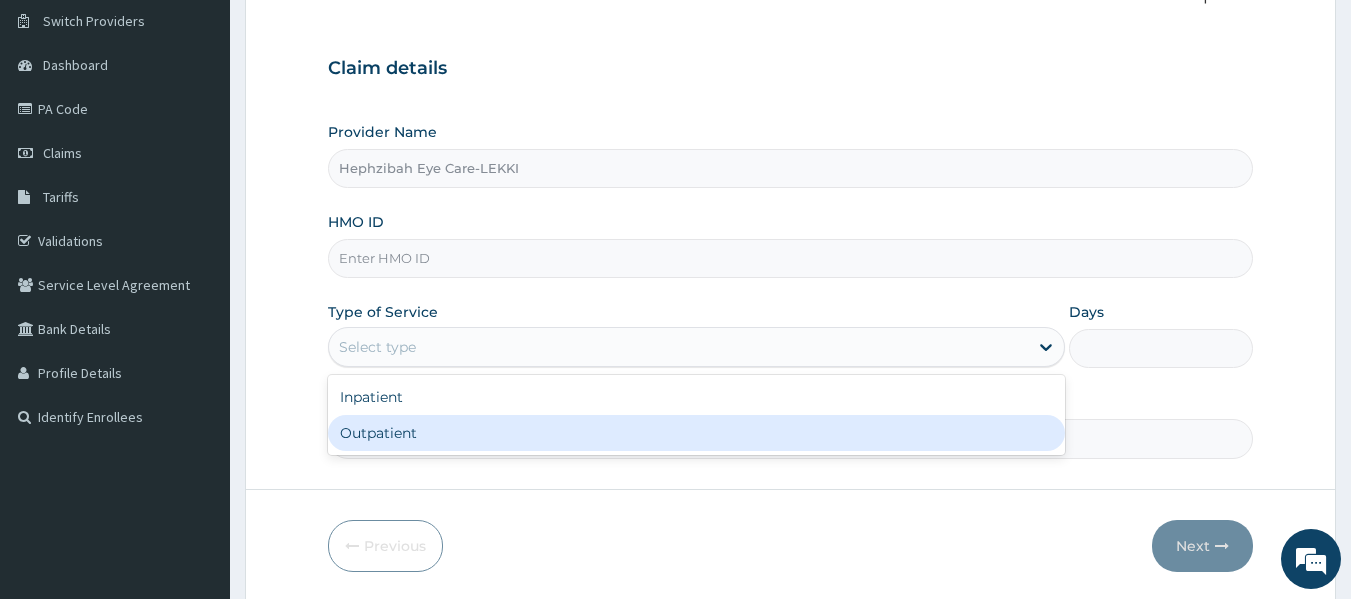 click on "Outpatient" at bounding box center (696, 433) 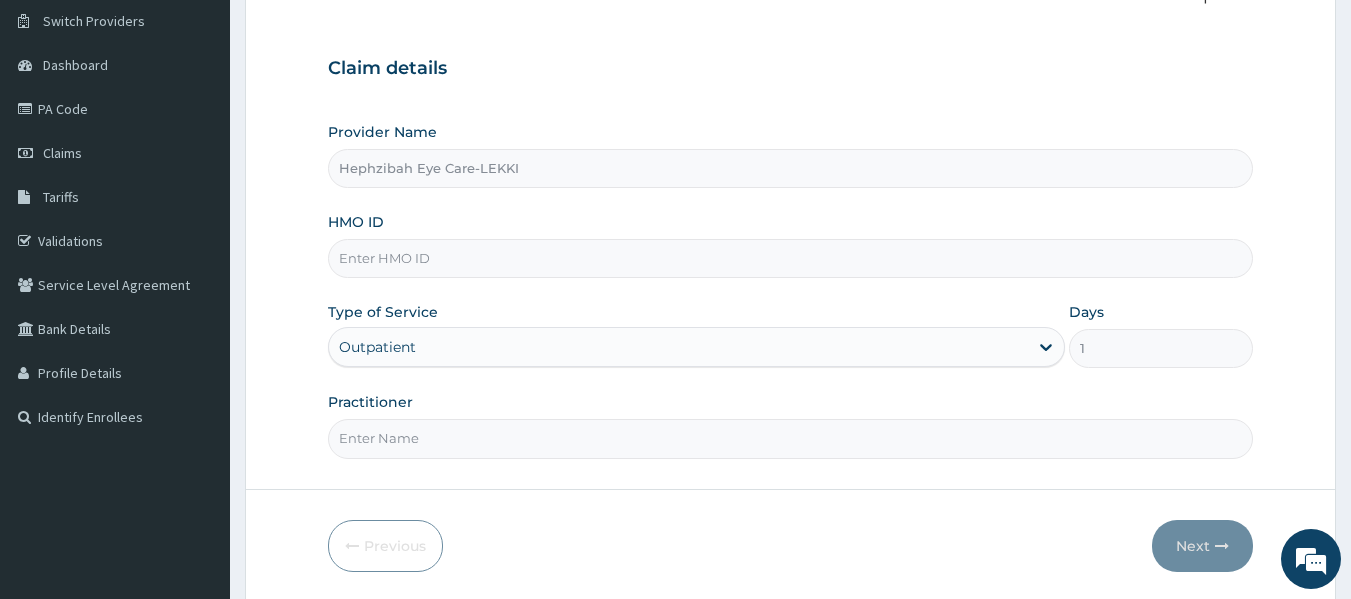 scroll, scrollTop: 0, scrollLeft: 0, axis: both 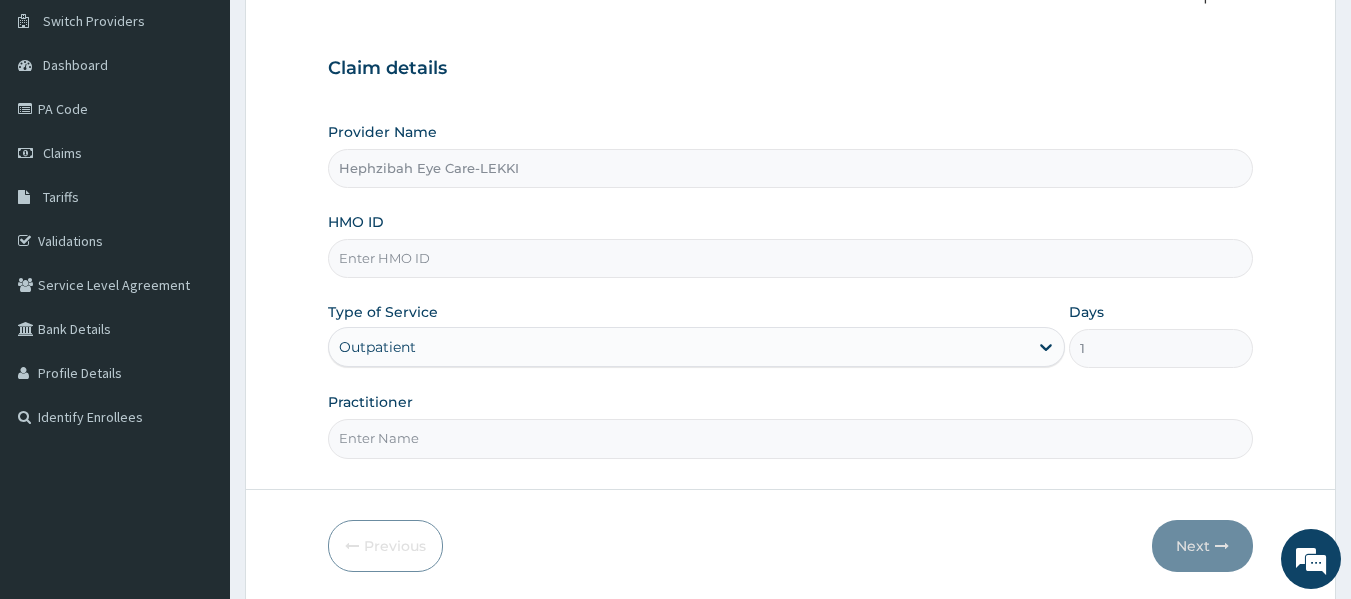 click on "Practitioner" at bounding box center (791, 438) 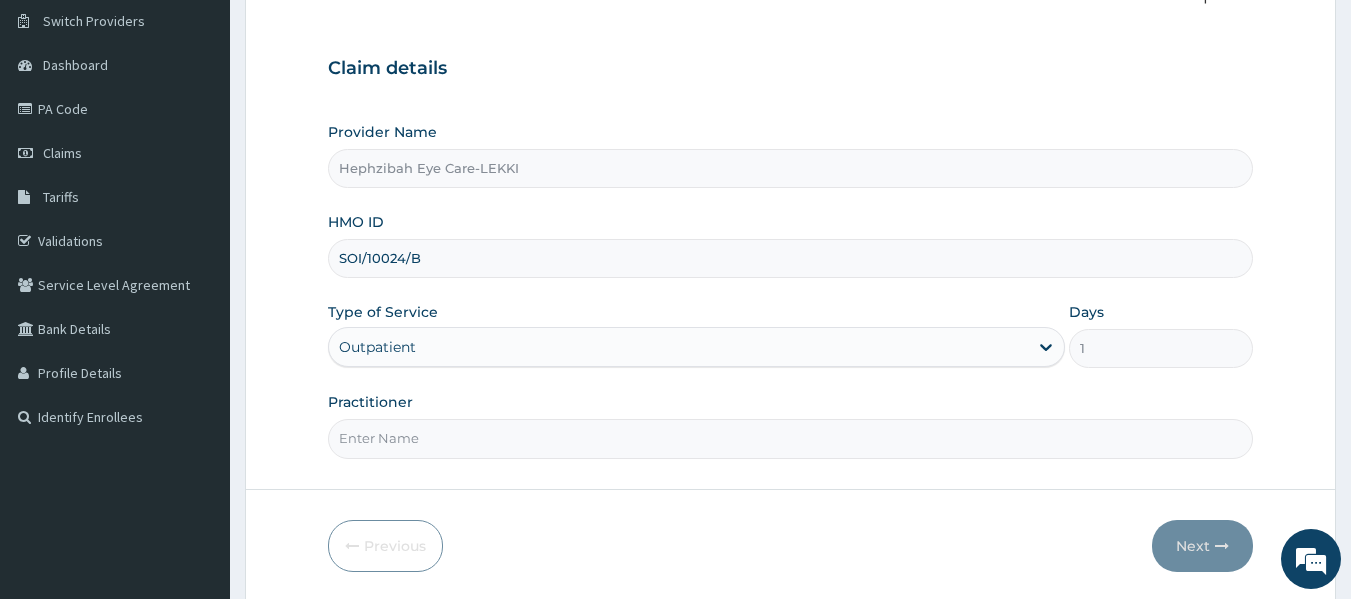 type on "SOI/10024/B" 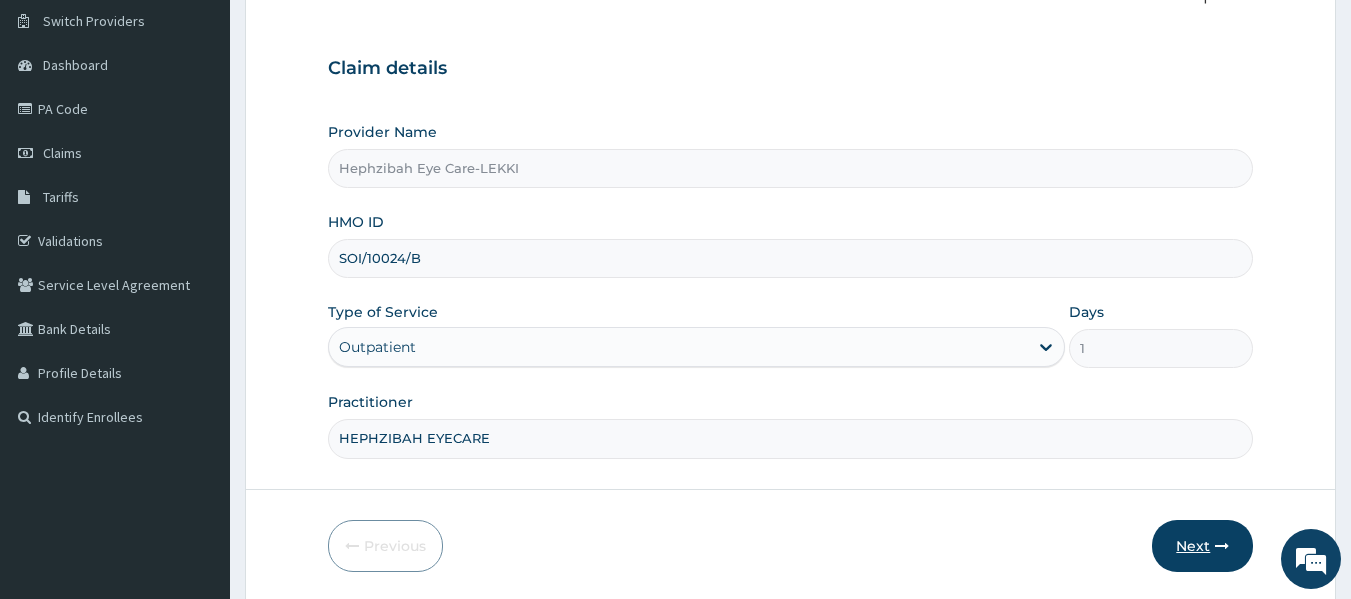 type on "HEPHZIBAH EYECARE" 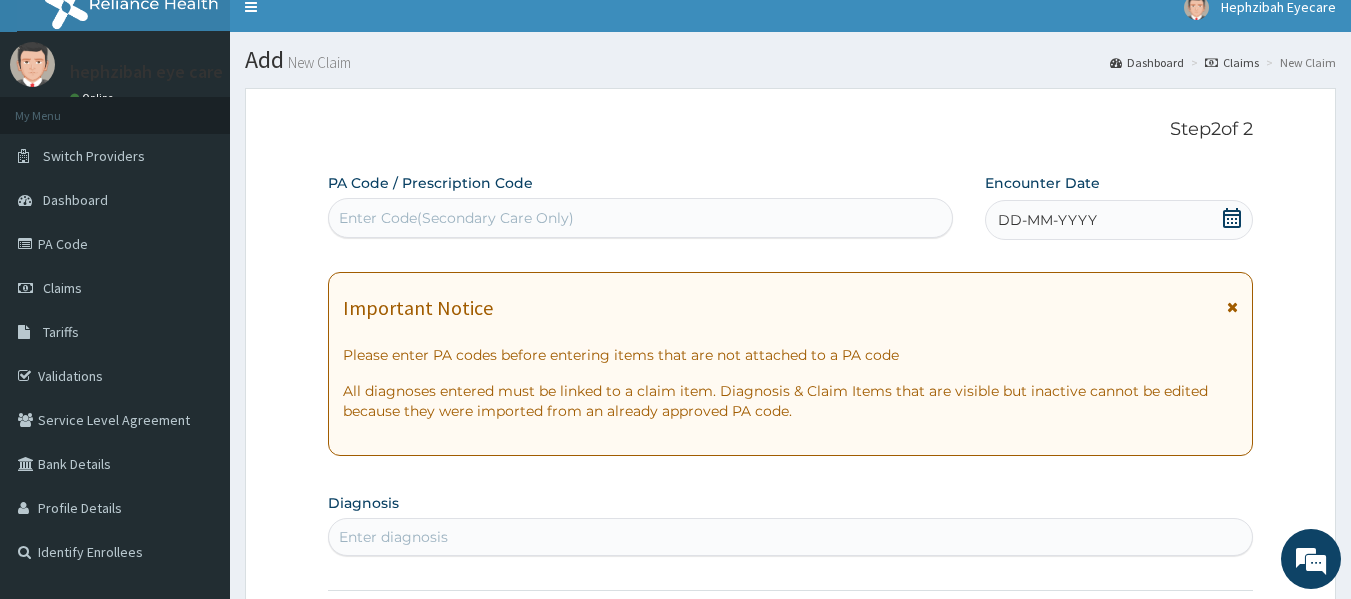 scroll, scrollTop: 0, scrollLeft: 0, axis: both 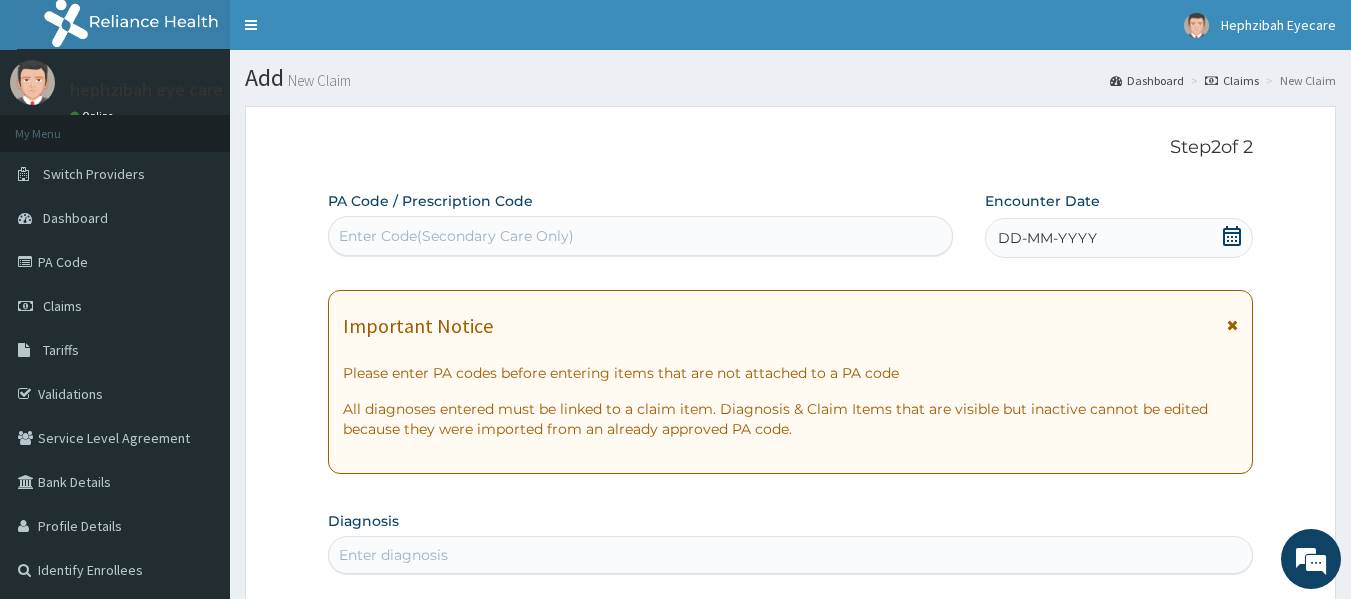 click on "Enter Code(Secondary Care Only)" at bounding box center [641, 236] 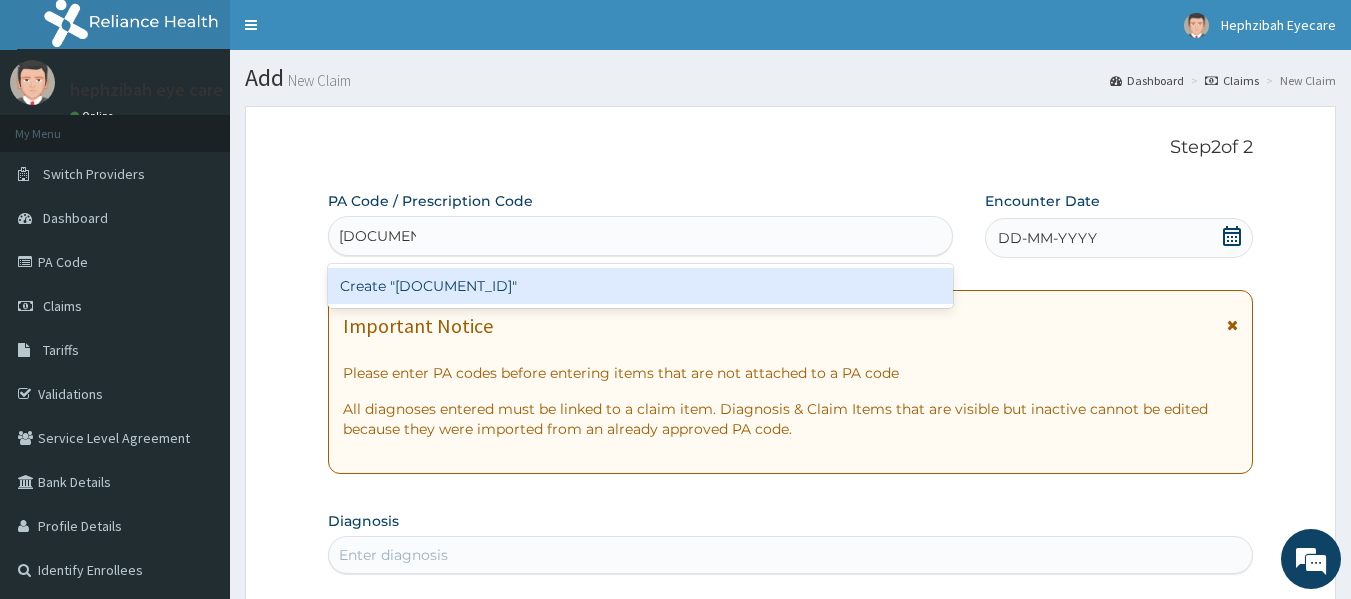 click on "Create "[STATE]/20516D"" at bounding box center (641, 286) 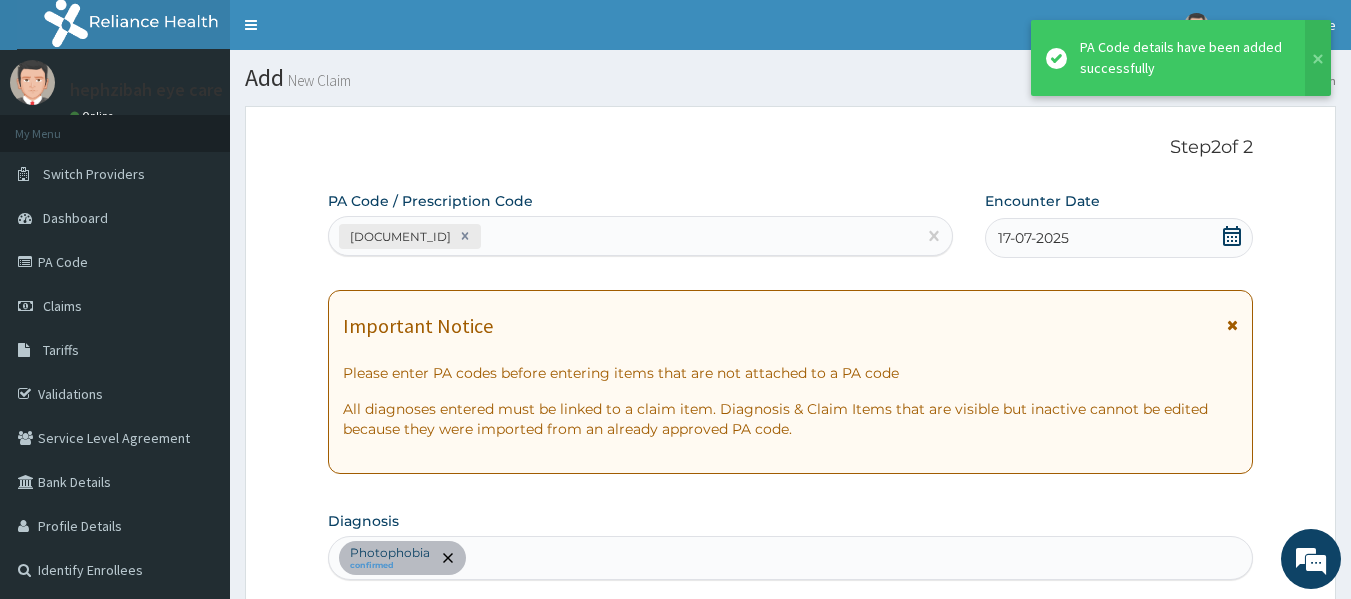 scroll, scrollTop: 533, scrollLeft: 0, axis: vertical 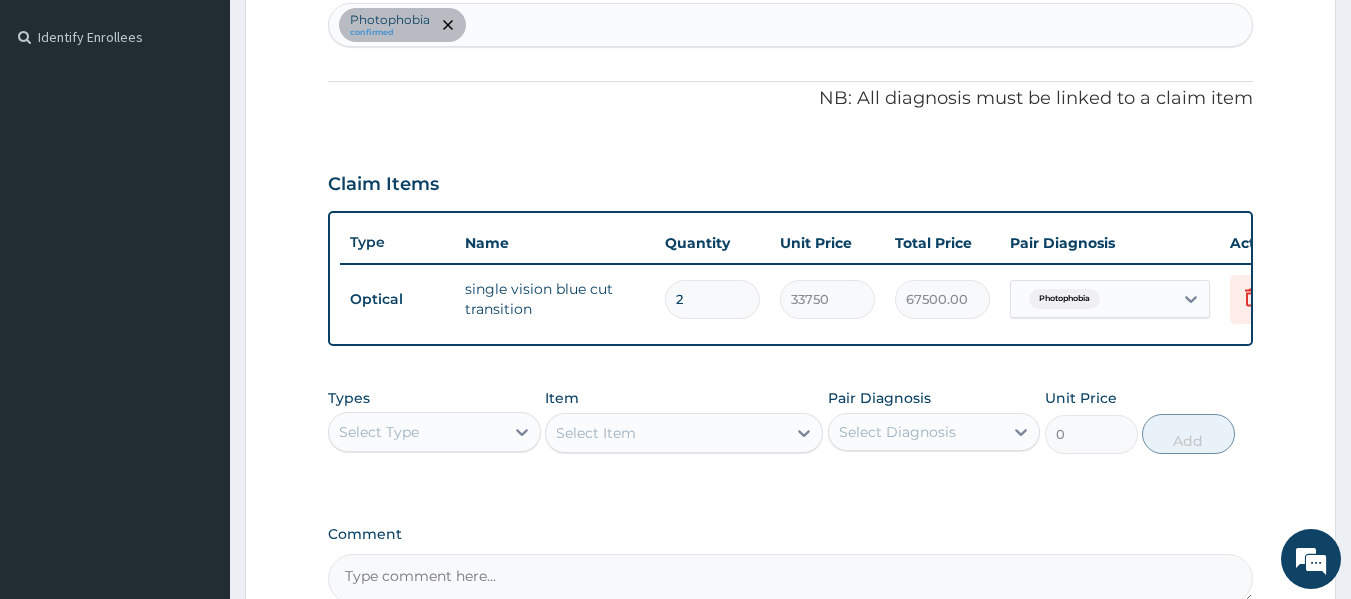 click on "Type Name Quantity Unit Price Total Price Pair Diagnosis Actions Optical single vision blue cut transition 2 33750 67500.00 Photophobia Delete" at bounding box center (791, 278) 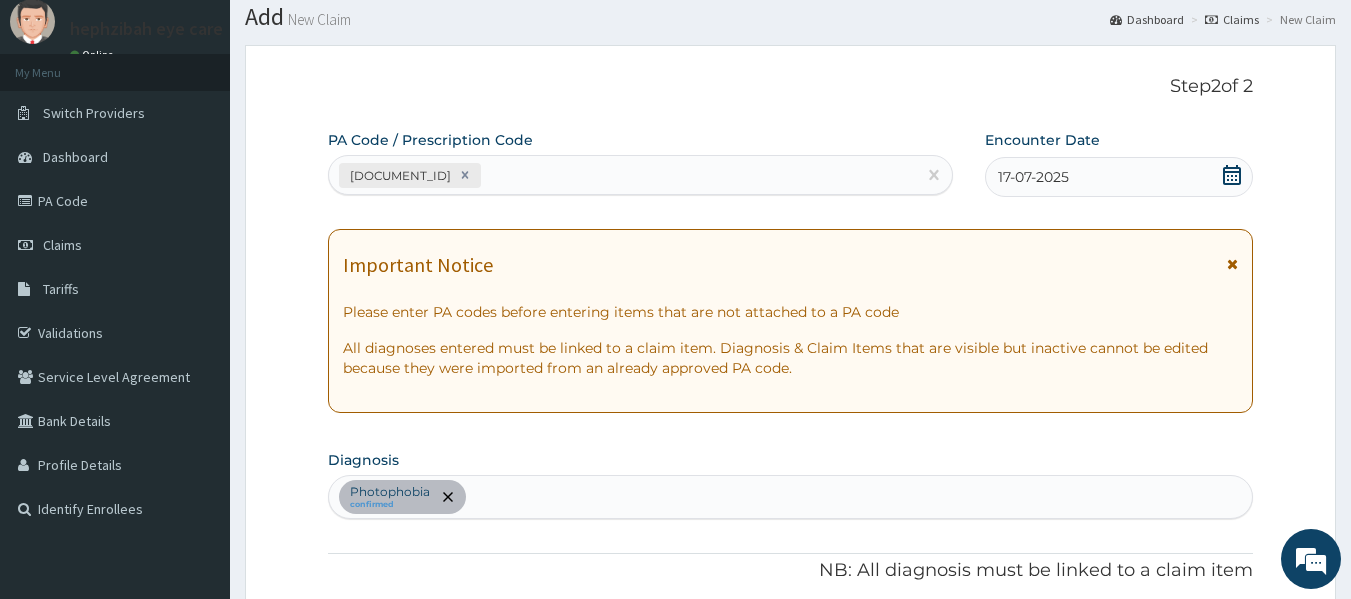 scroll, scrollTop: 0, scrollLeft: 0, axis: both 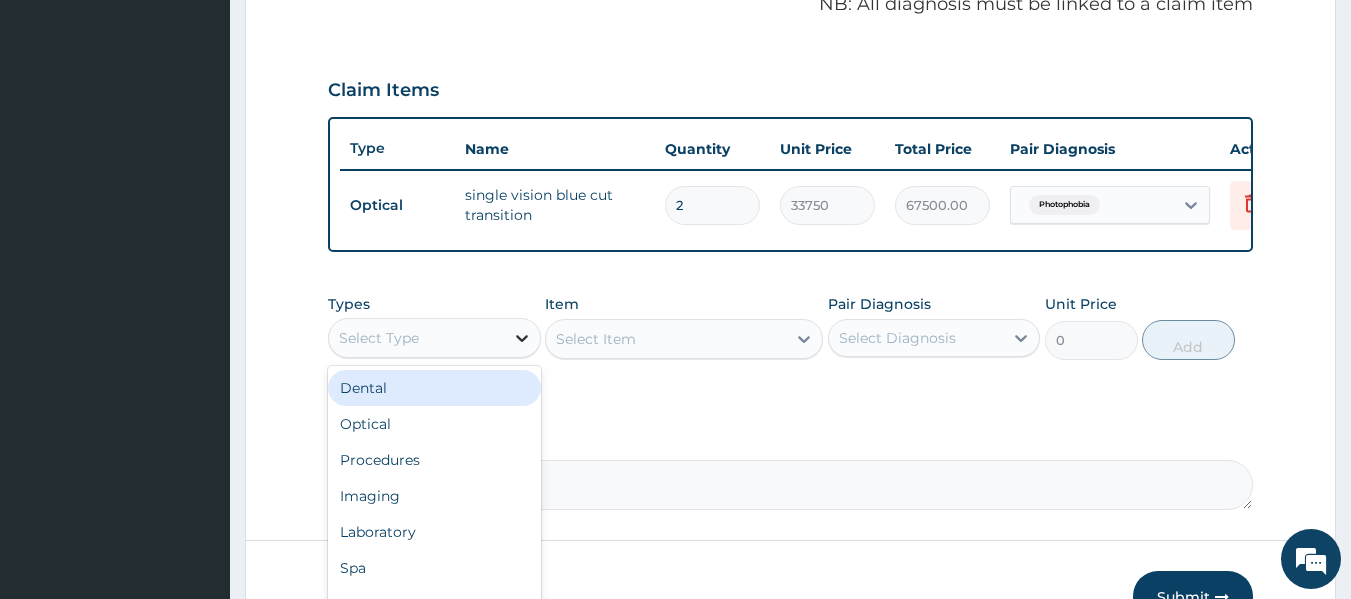 click 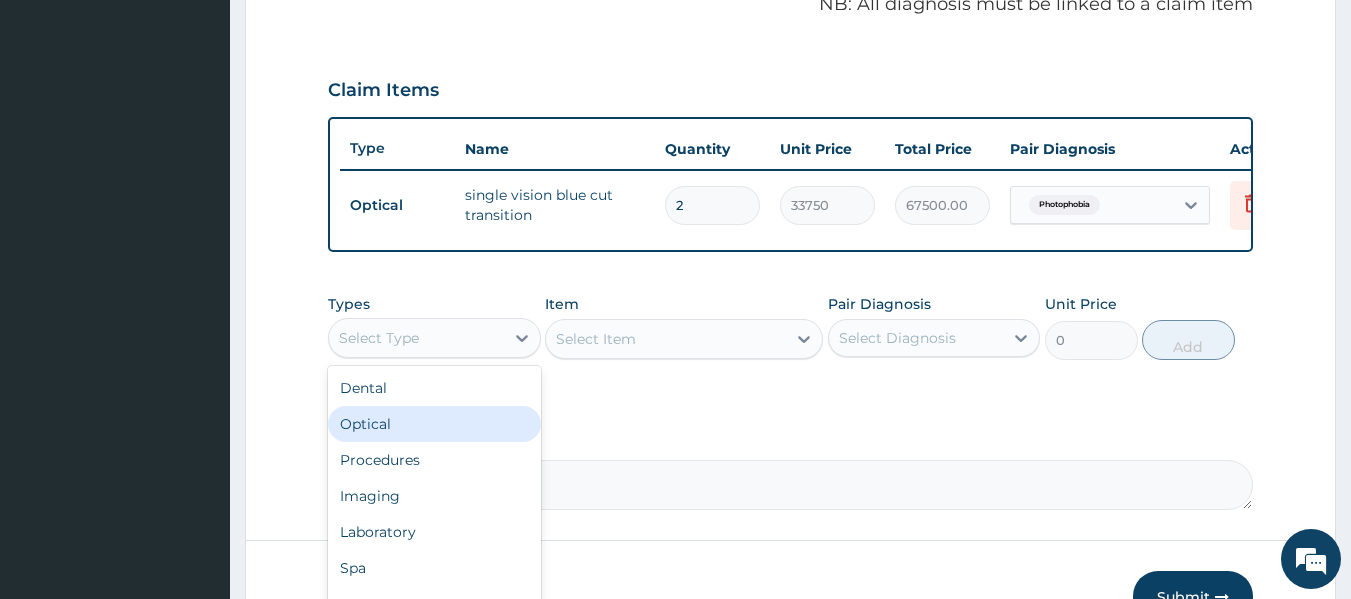 click on "Optical" at bounding box center [434, 424] 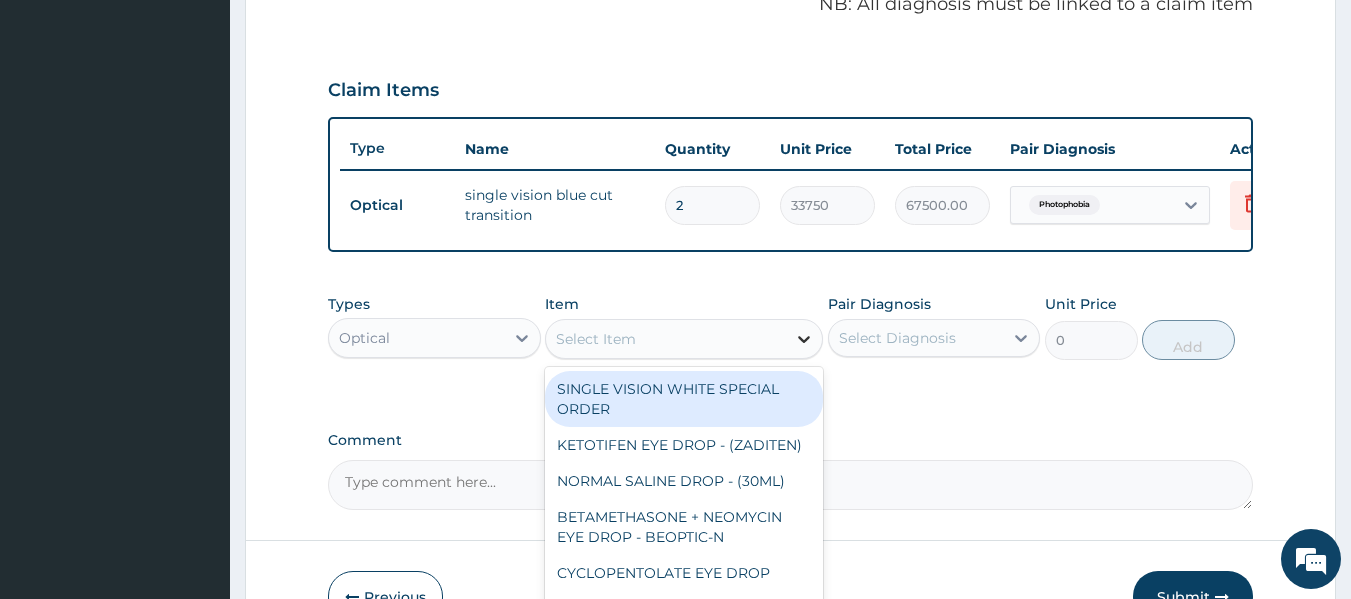 click 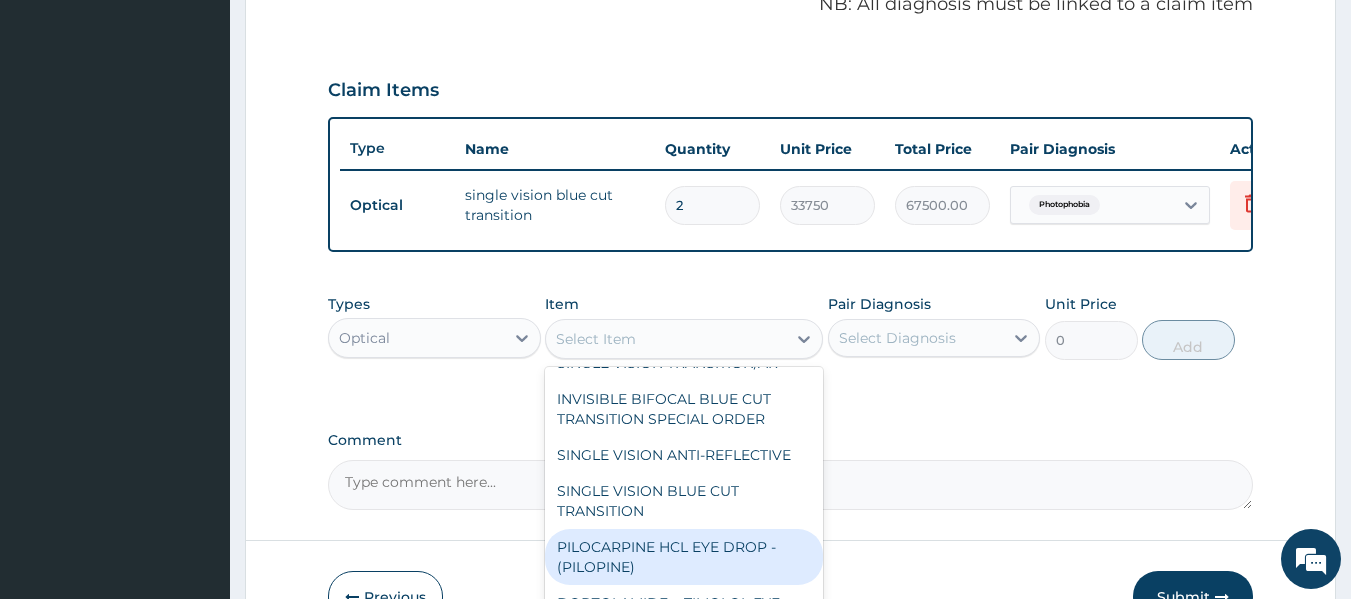 scroll, scrollTop: 3963, scrollLeft: 0, axis: vertical 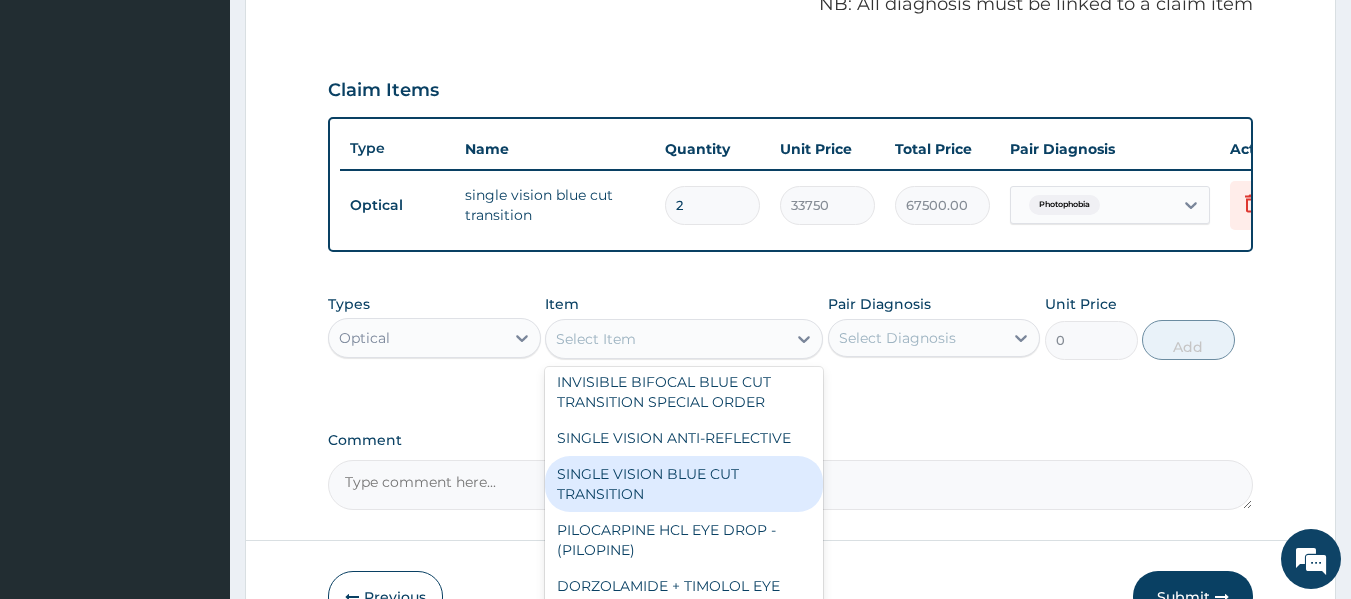 click on "SINGLE VISION BLUE CUT TRANSITION" at bounding box center [684, 484] 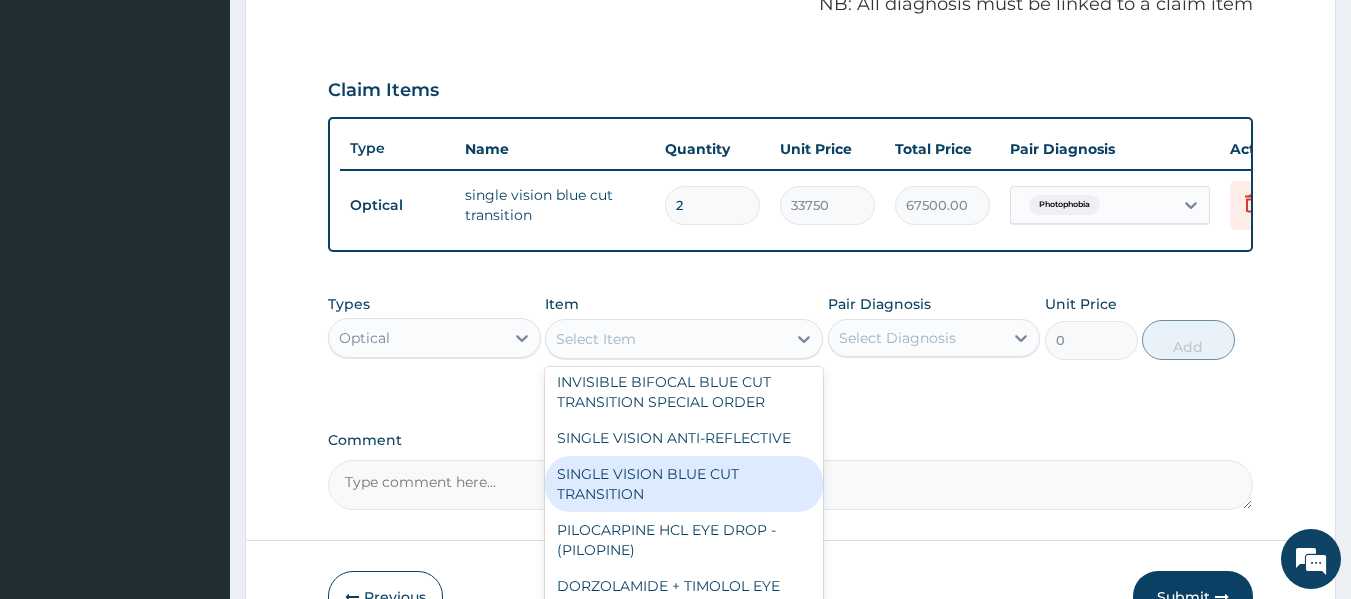 type on "48600" 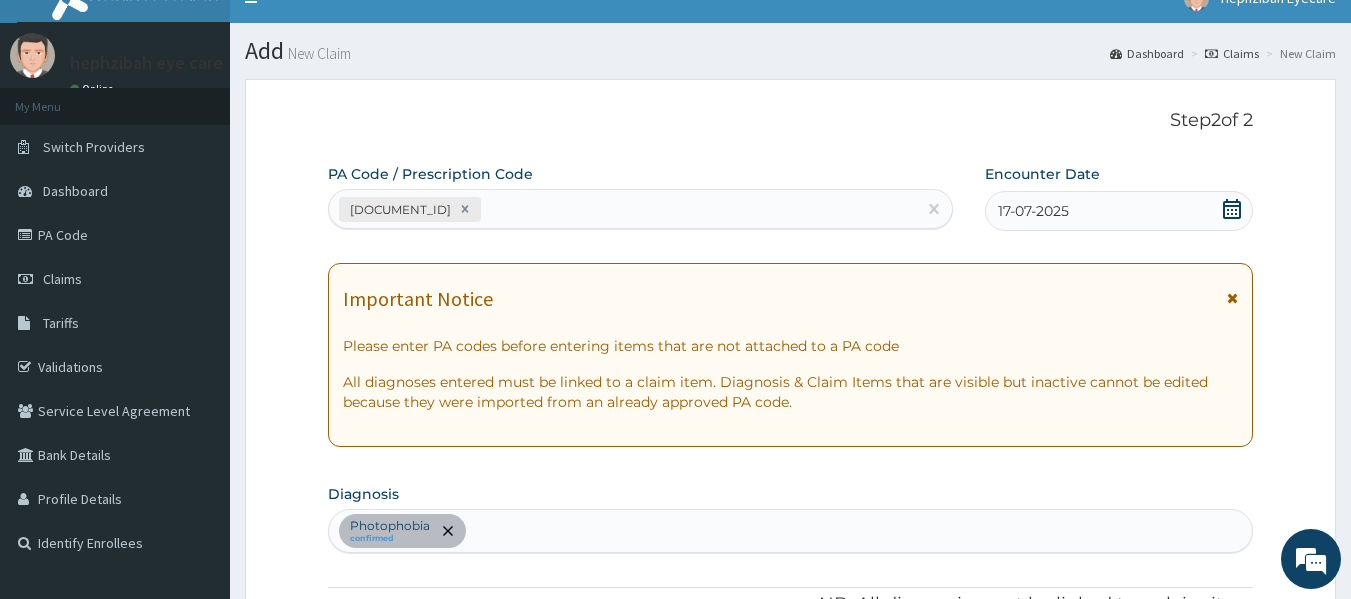 scroll, scrollTop: 0, scrollLeft: 0, axis: both 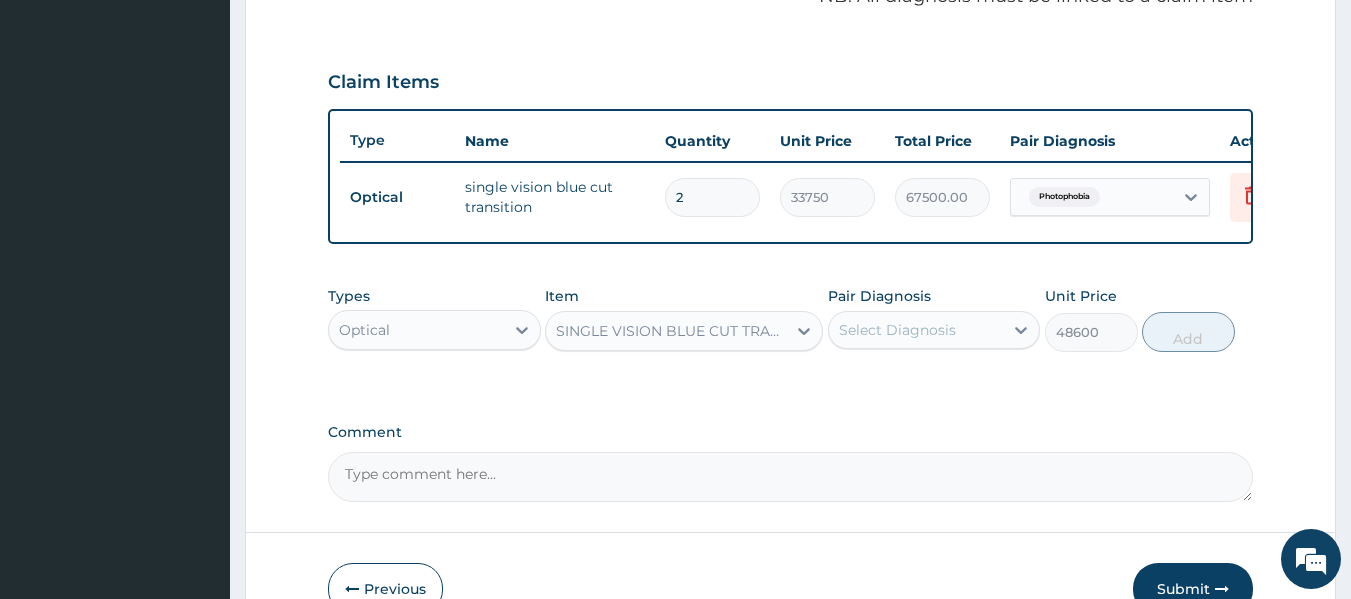 click on "Select Diagnosis" at bounding box center [916, 330] 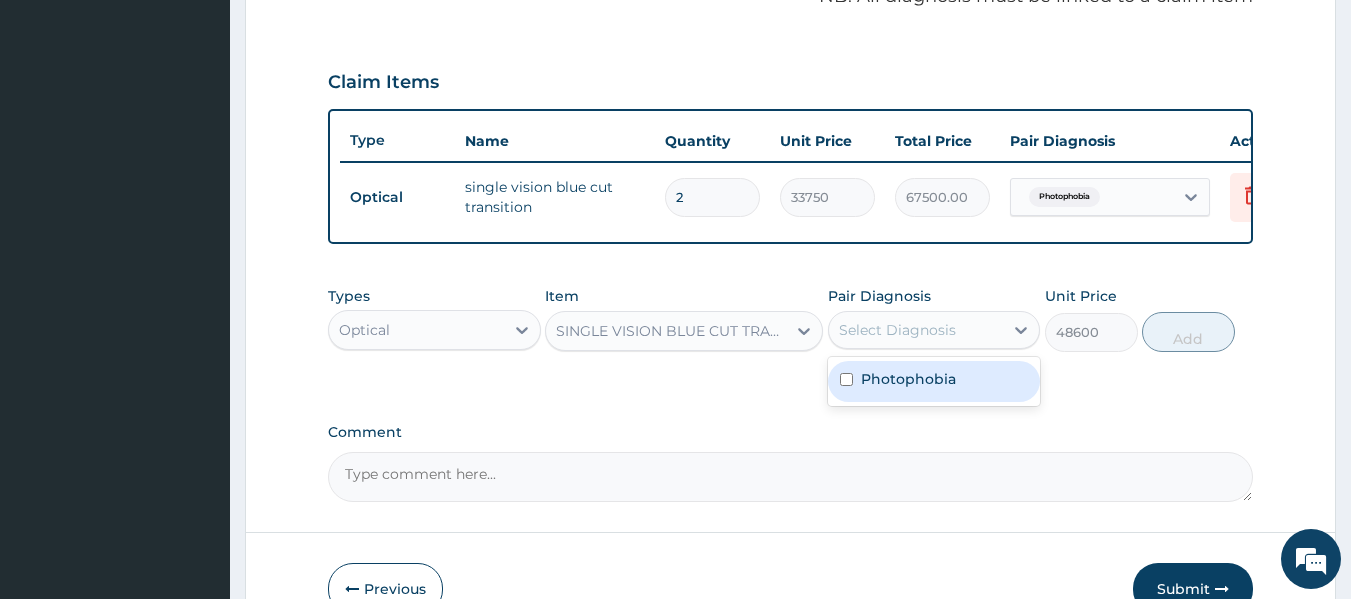 click on "Photophobia" at bounding box center [908, 379] 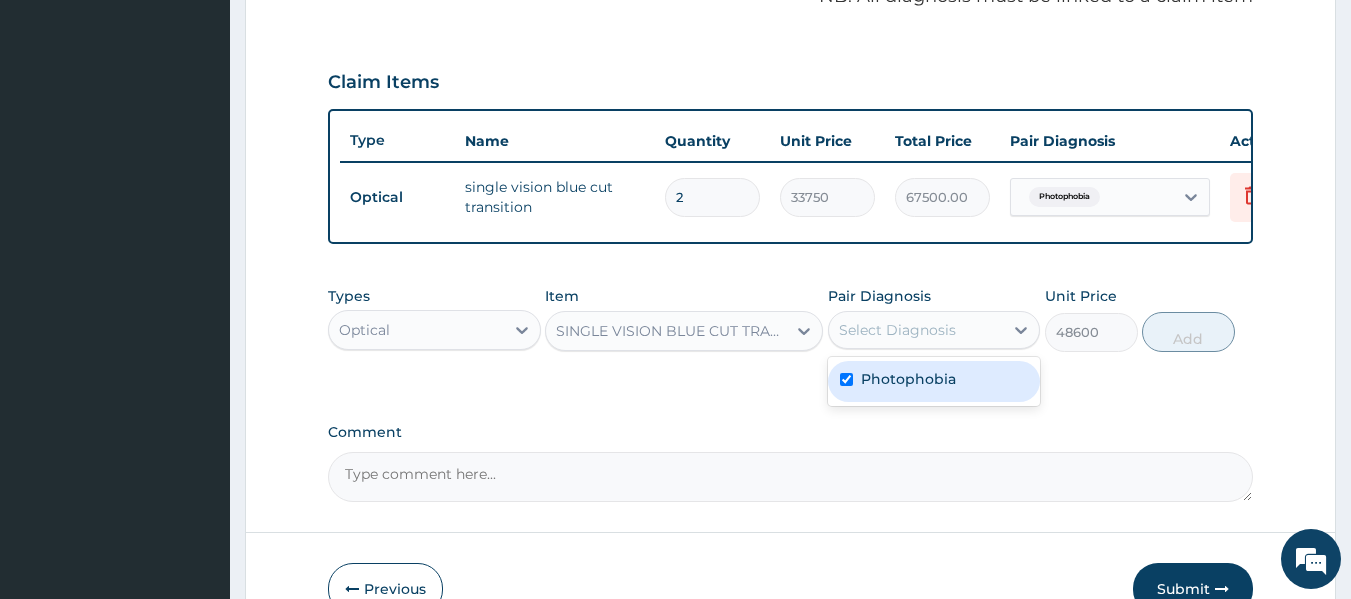 checkbox on "true" 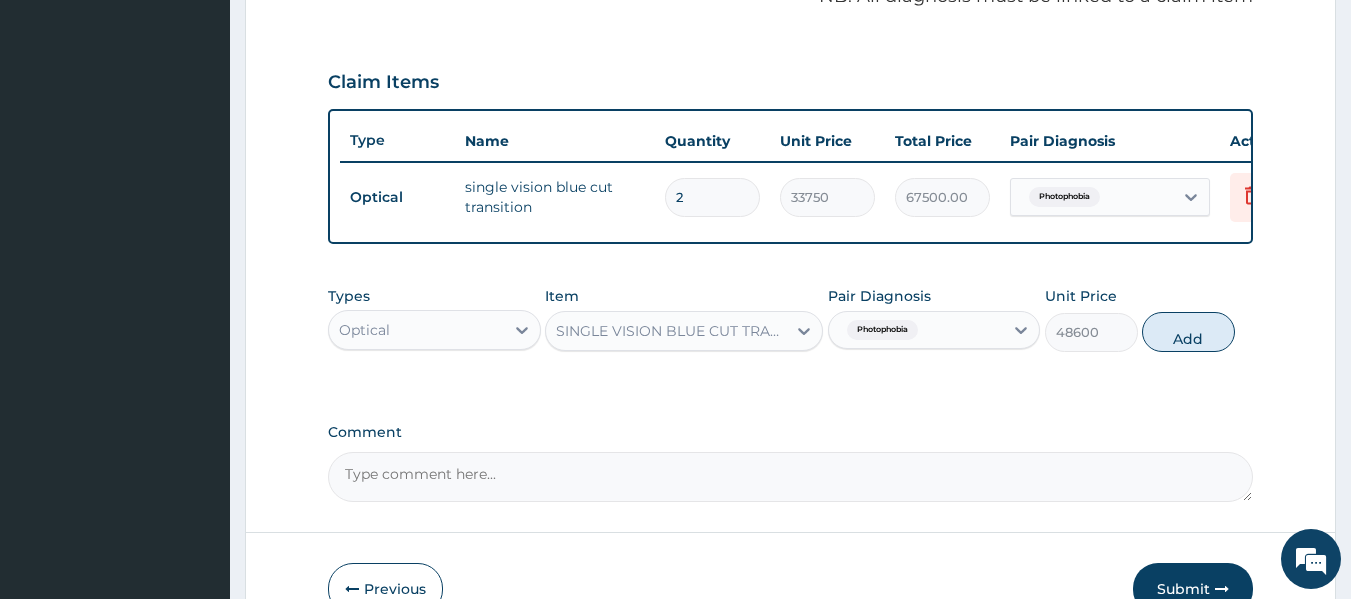 click on "Comment" at bounding box center (791, 432) 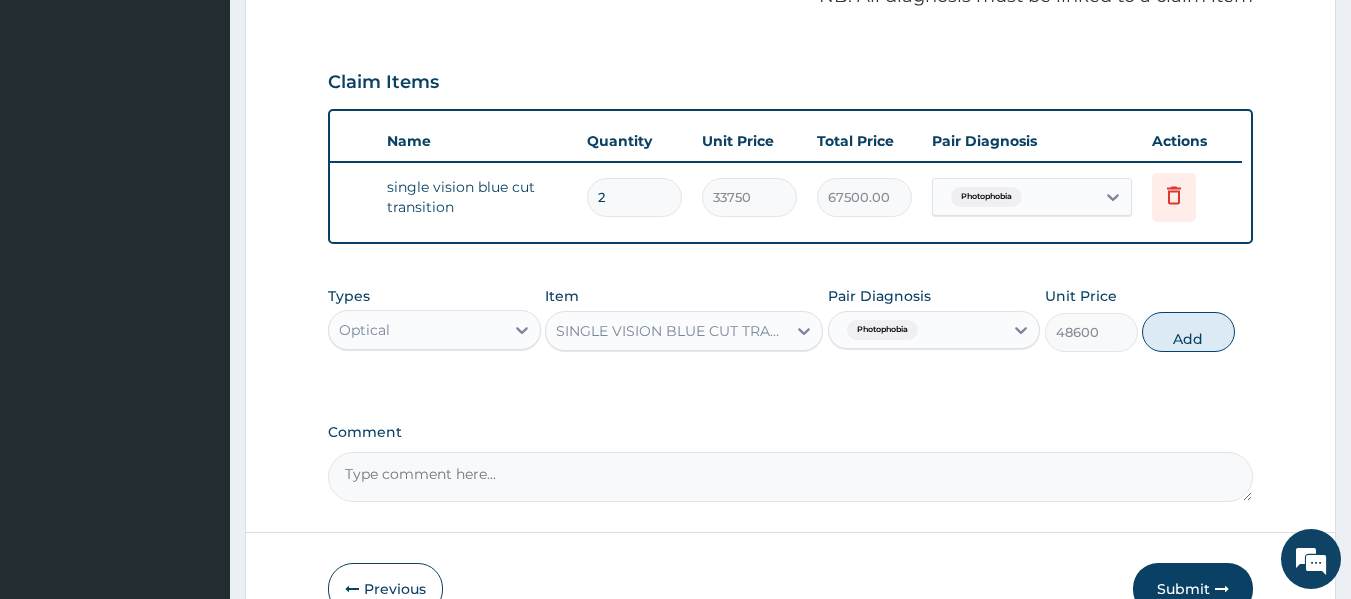 scroll, scrollTop: 0, scrollLeft: 0, axis: both 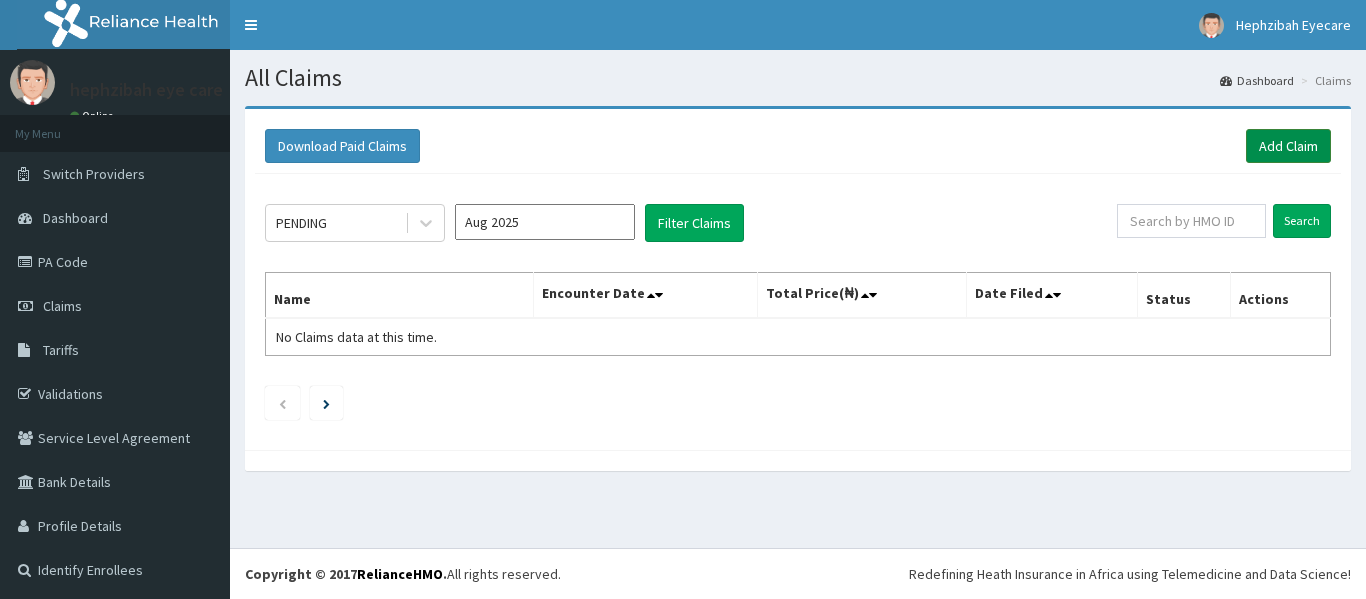 click on "Add Claim" at bounding box center [1288, 146] 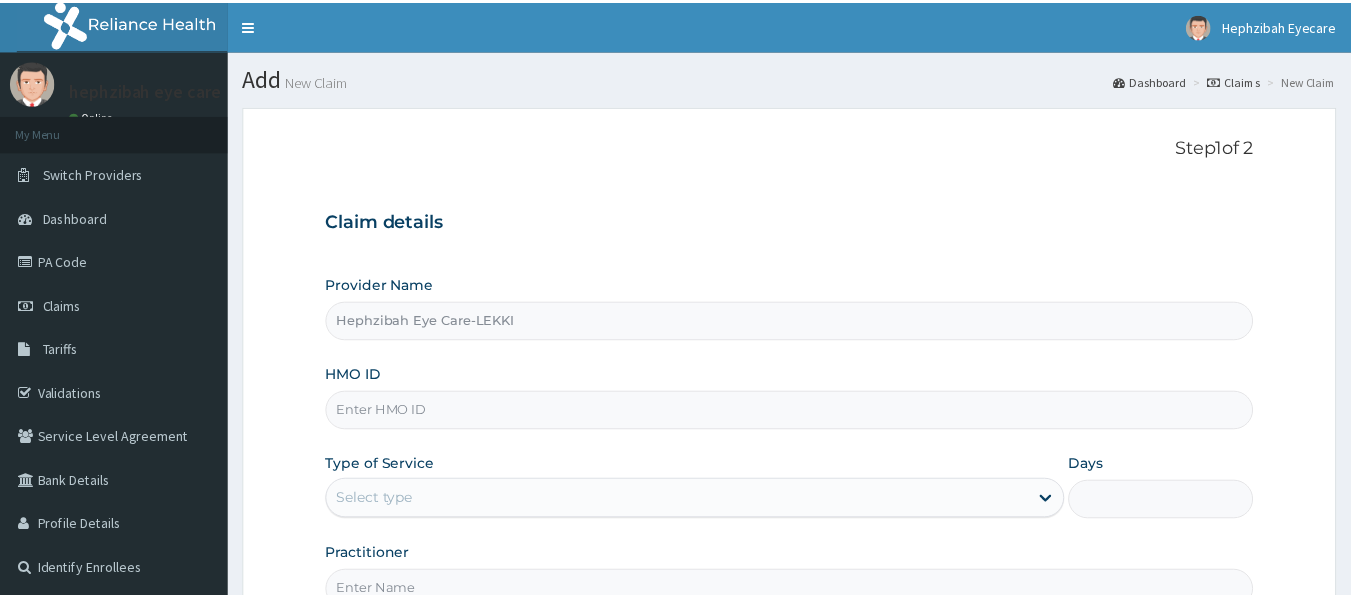 scroll, scrollTop: 0, scrollLeft: 0, axis: both 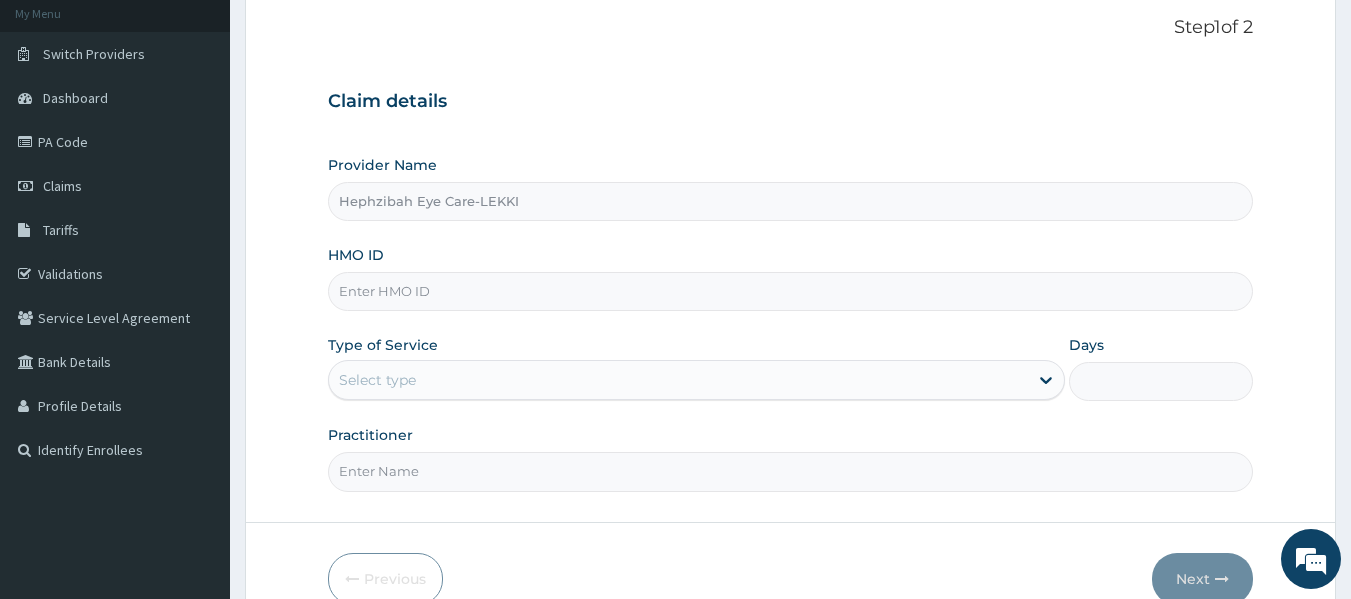 click on "HMO ID" at bounding box center [791, 291] 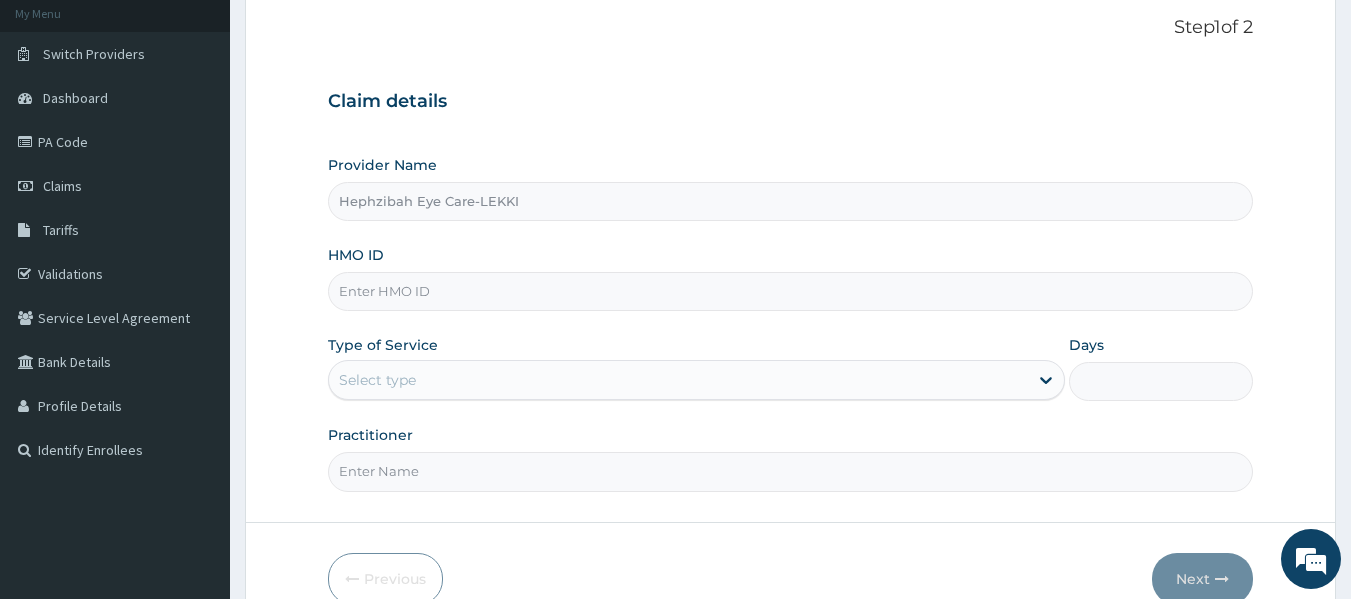 paste on "SOI/10024/B" 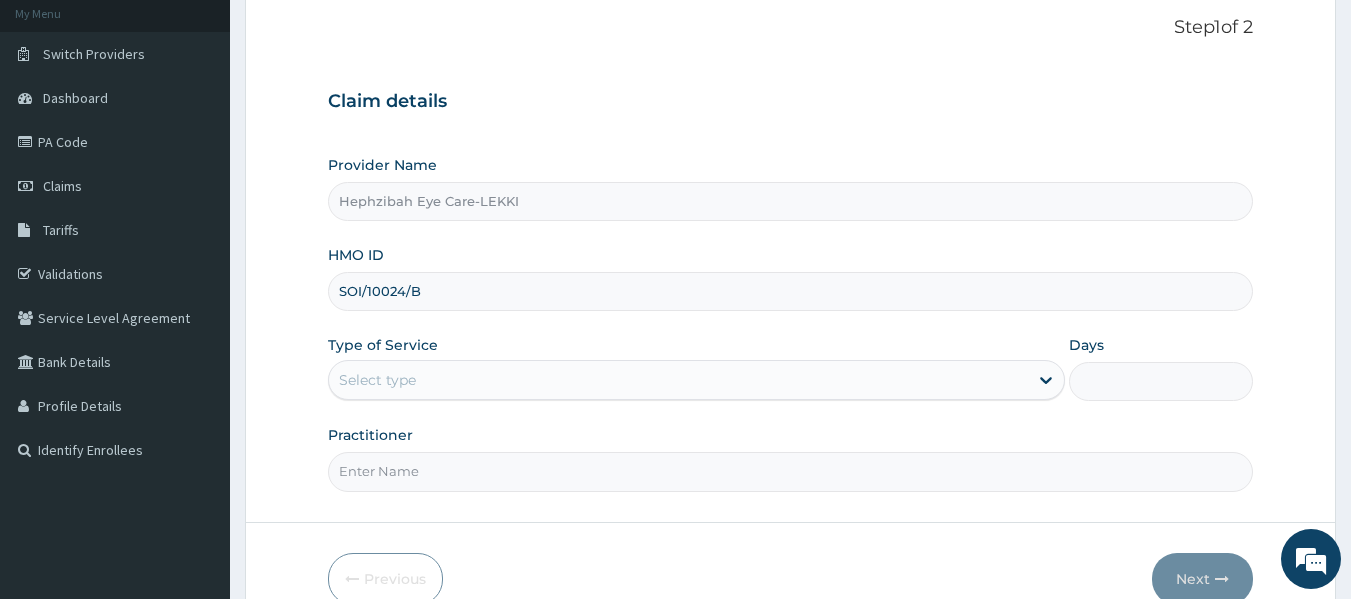 type on "SOI/10024/B" 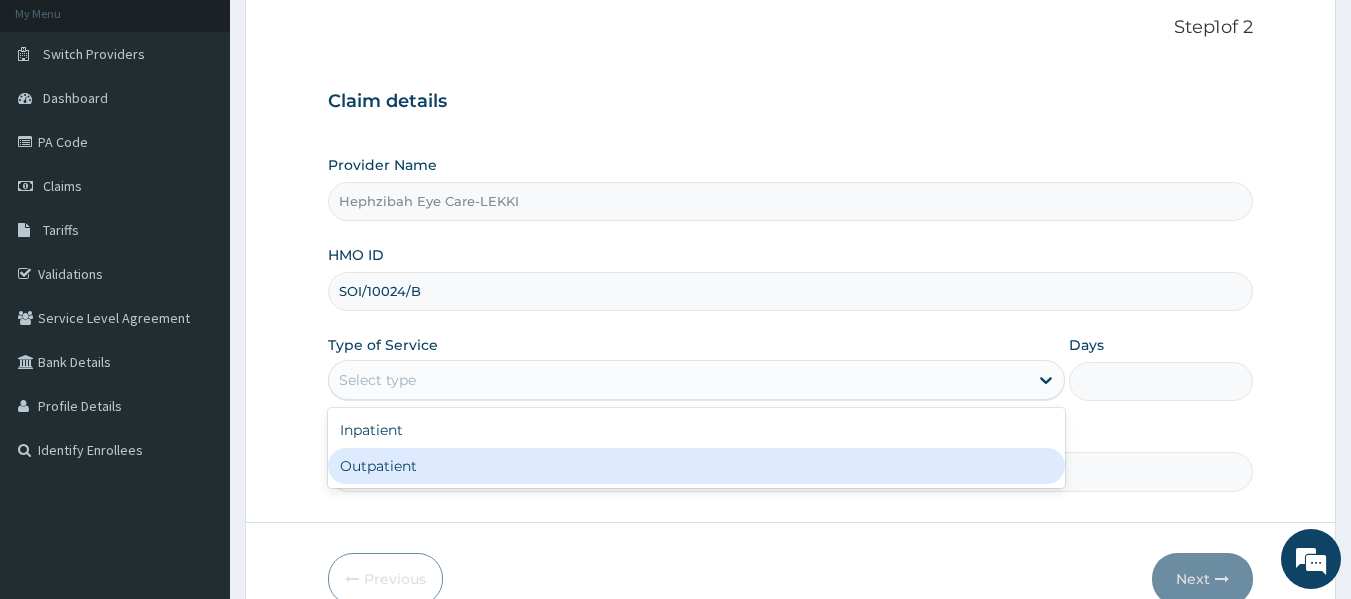 click on "Outpatient" at bounding box center (696, 466) 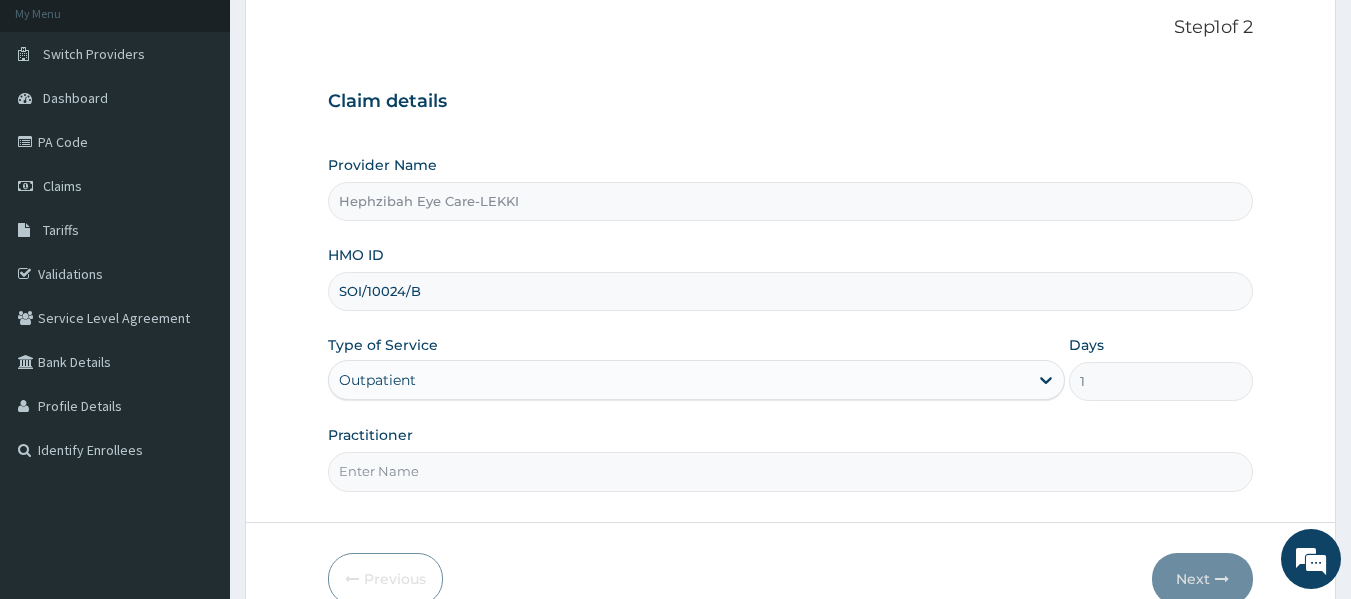 click on "Practitioner" at bounding box center [791, 471] 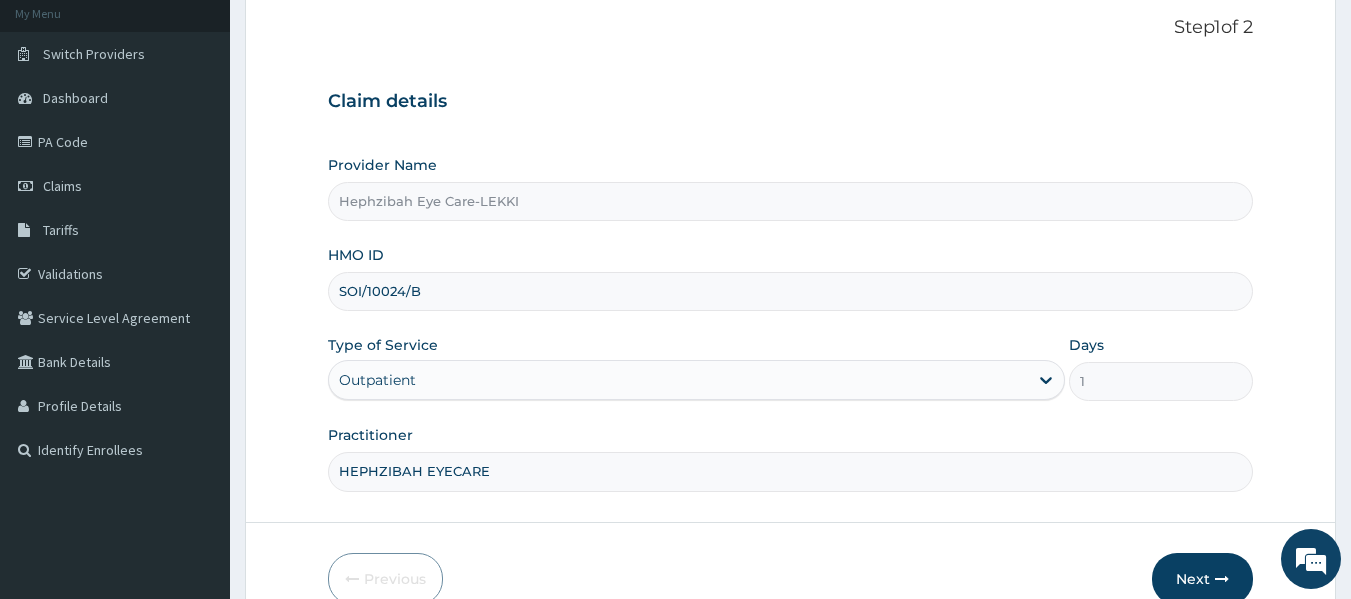 scroll, scrollTop: 223, scrollLeft: 0, axis: vertical 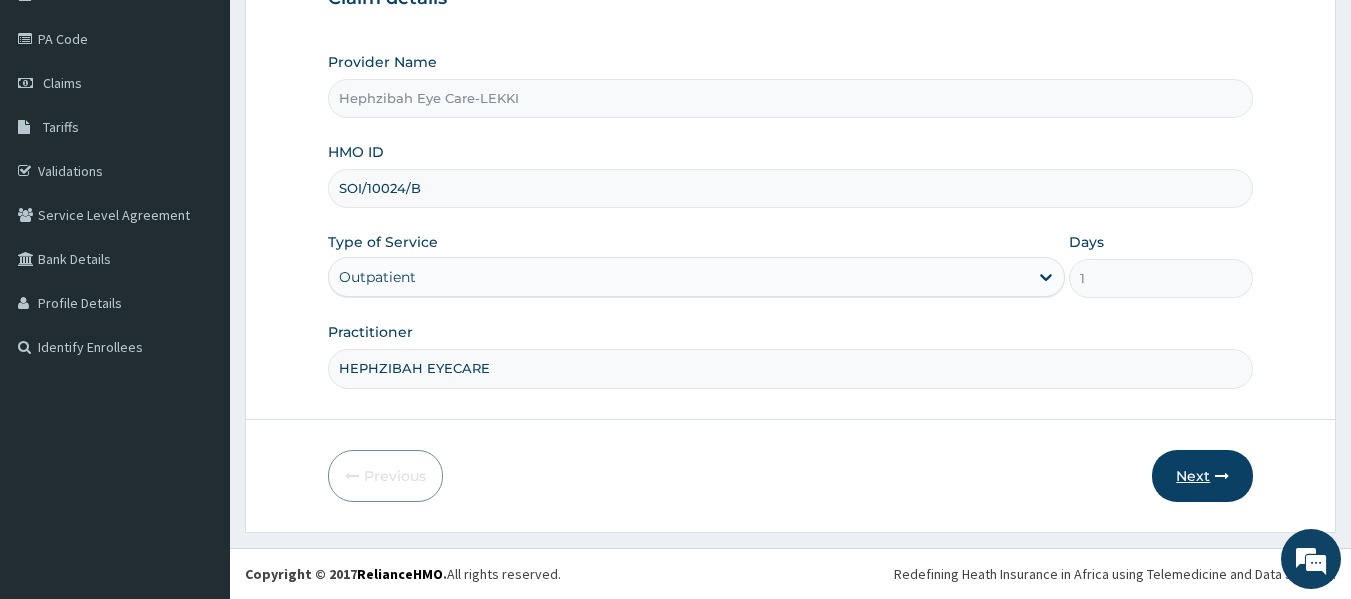 type on "HEPHZIBAH EYECARE" 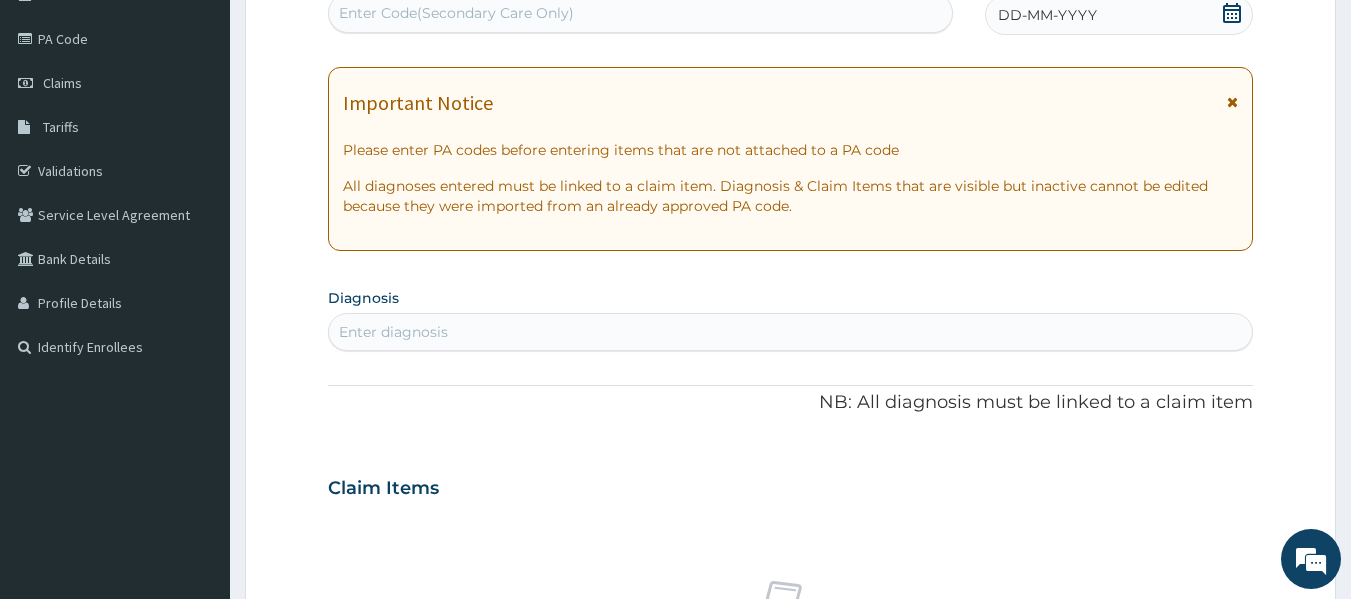 scroll, scrollTop: 0, scrollLeft: 0, axis: both 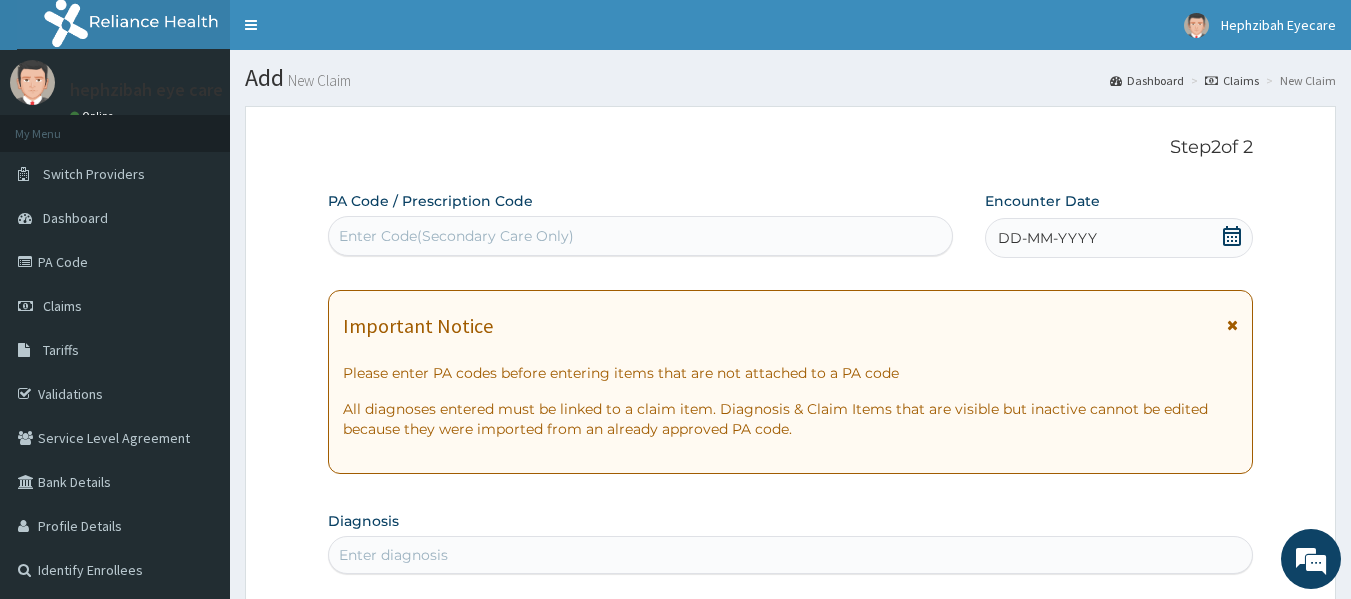 click on "Enter Code(Secondary Care Only)" at bounding box center (641, 236) 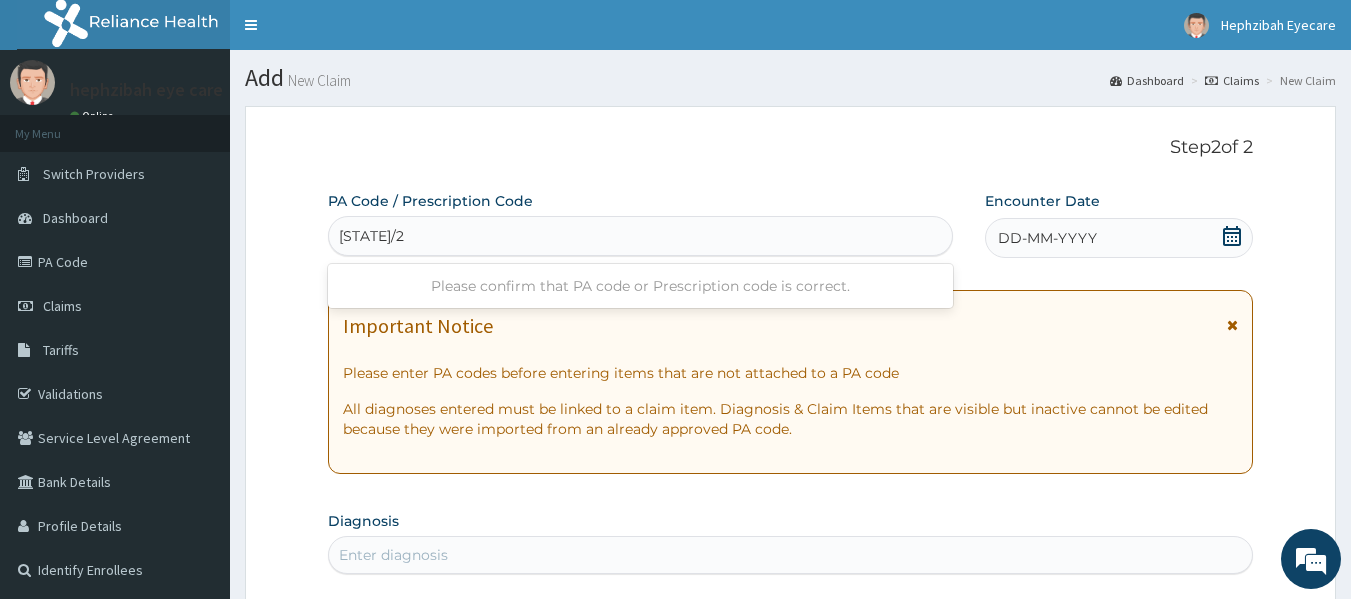 type on "[STATE]/20516D" 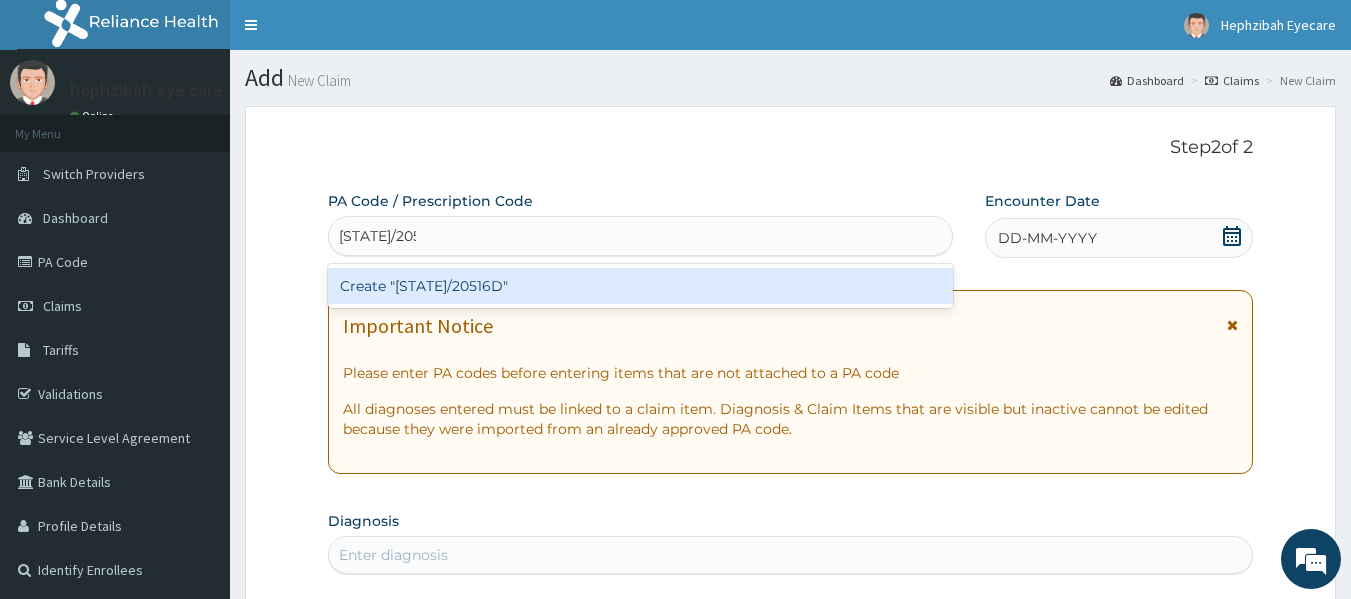 click on "Create "[STATE]/20516D"" at bounding box center [641, 286] 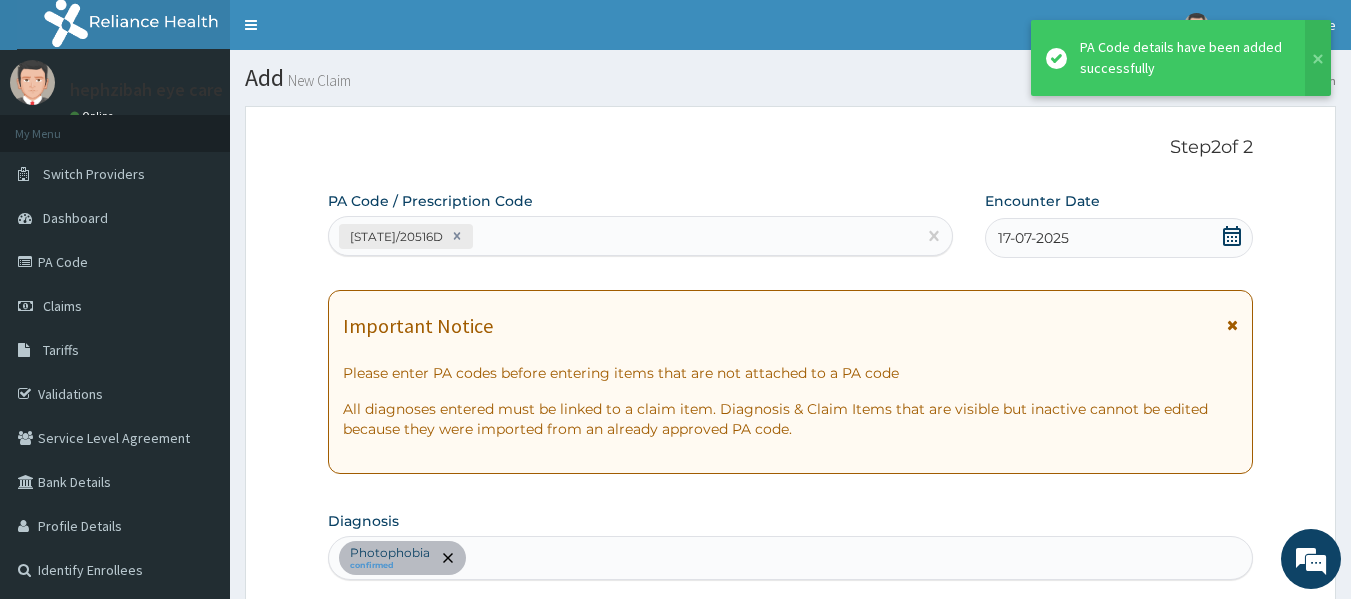scroll, scrollTop: 533, scrollLeft: 0, axis: vertical 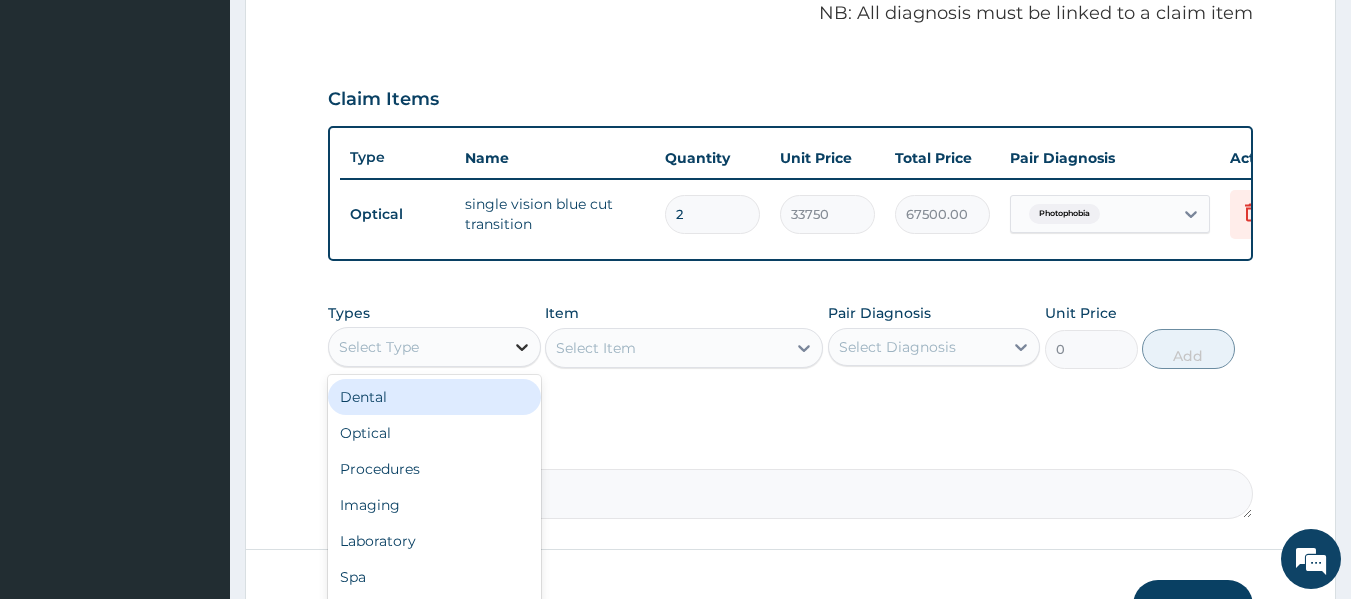 click 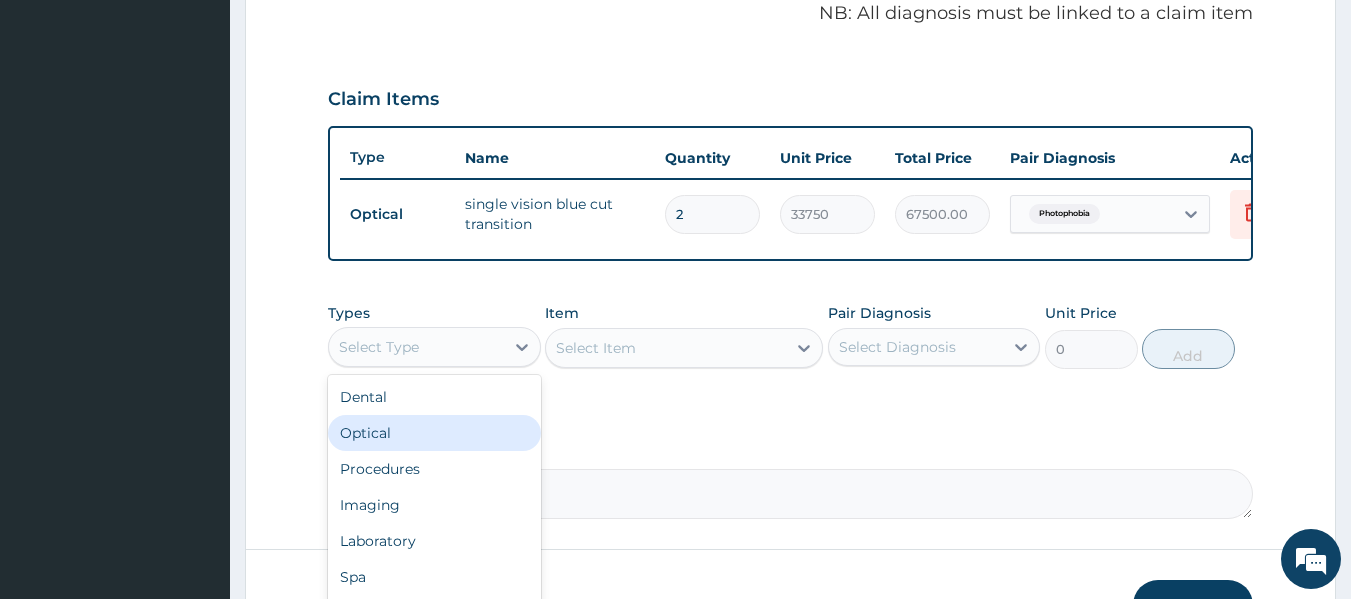 click on "Optical" at bounding box center [434, 433] 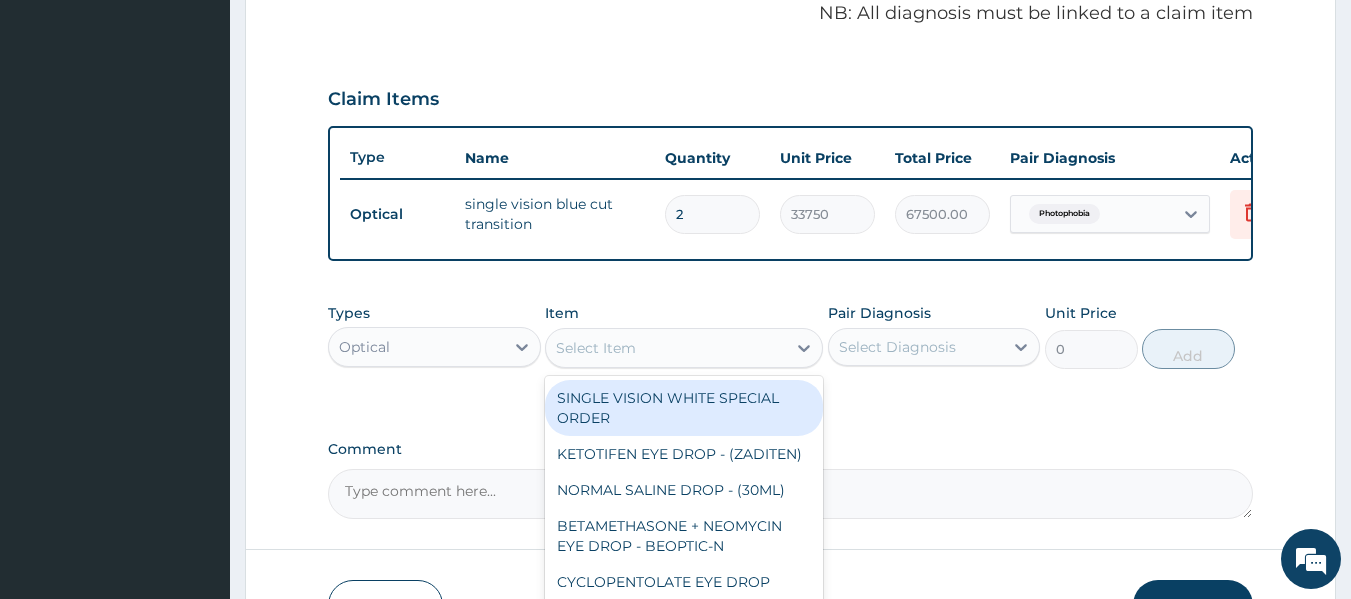 click on "Select Item" at bounding box center (666, 348) 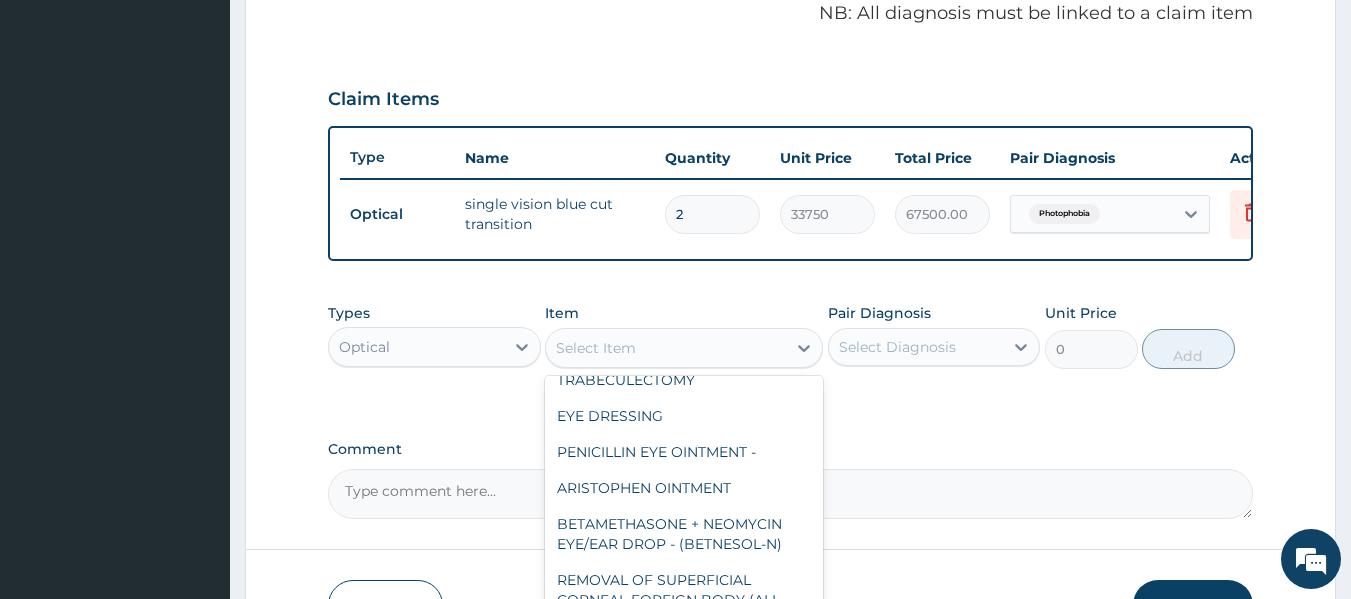scroll, scrollTop: 3426, scrollLeft: 0, axis: vertical 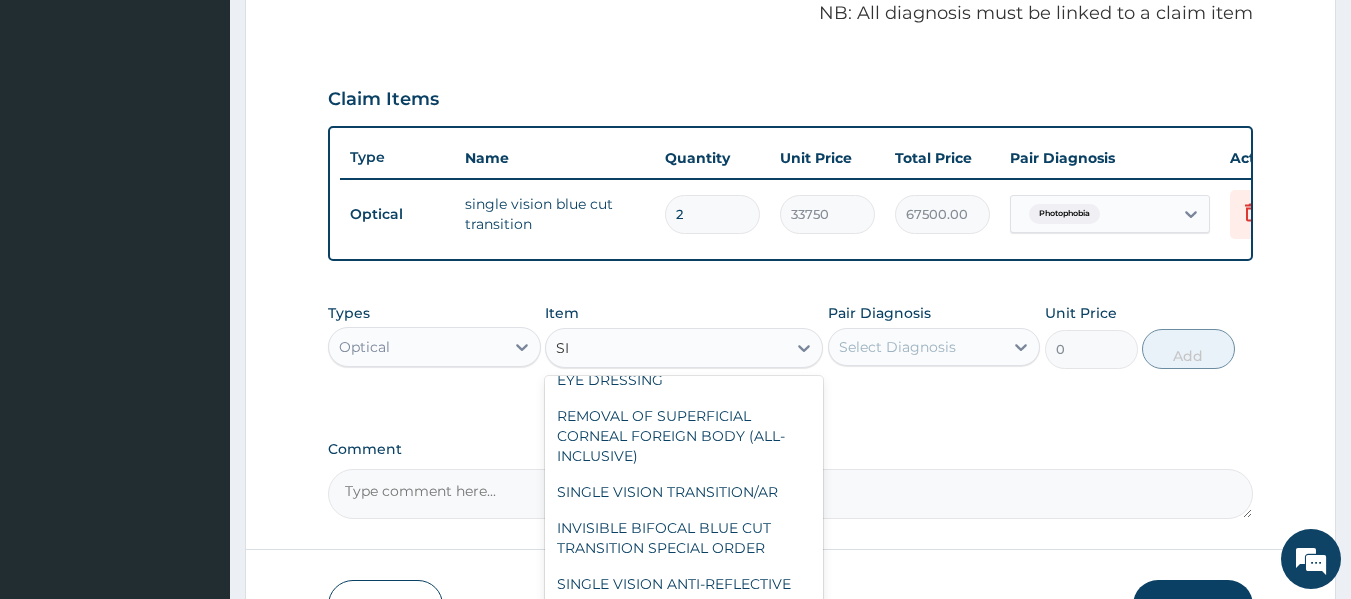 type on "SIN" 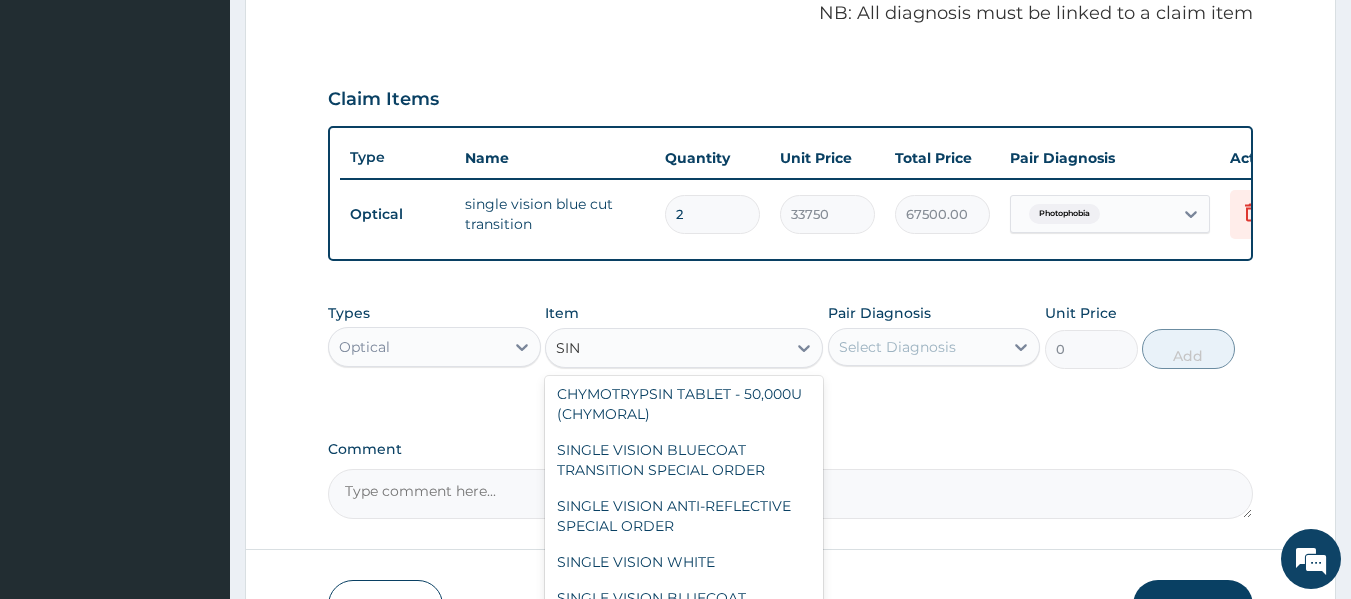 scroll, scrollTop: 146, scrollLeft: 0, axis: vertical 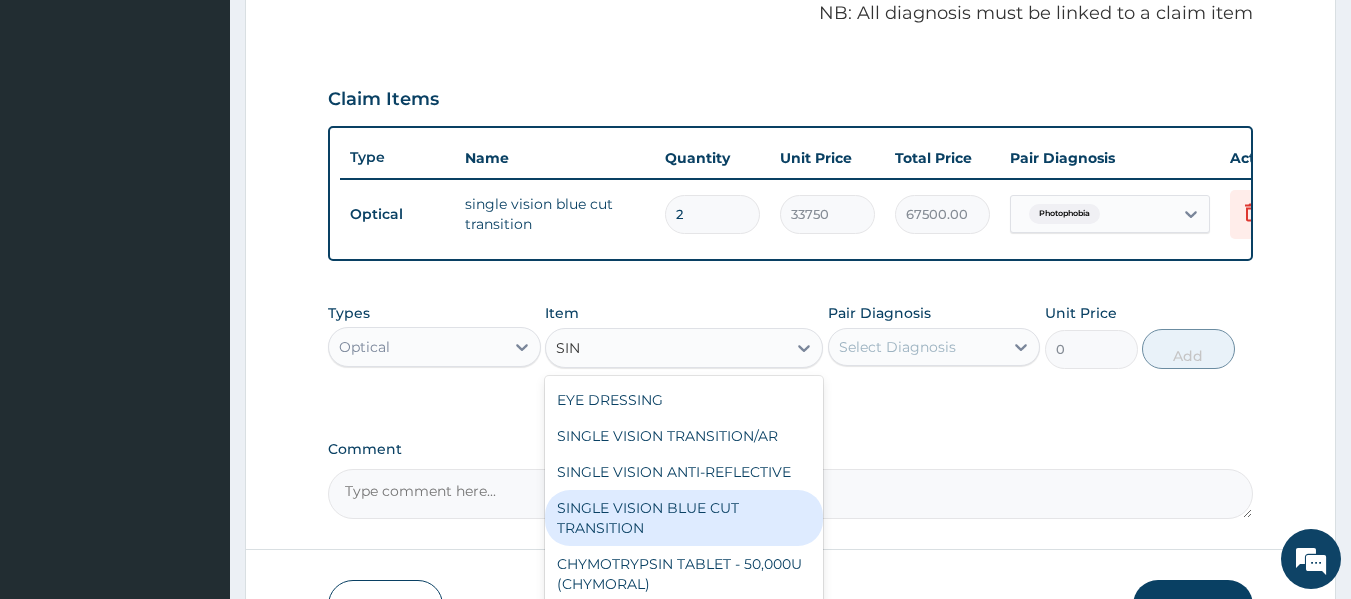 click on "SINGLE VISION BLUE CUT TRANSITION" at bounding box center [684, 518] 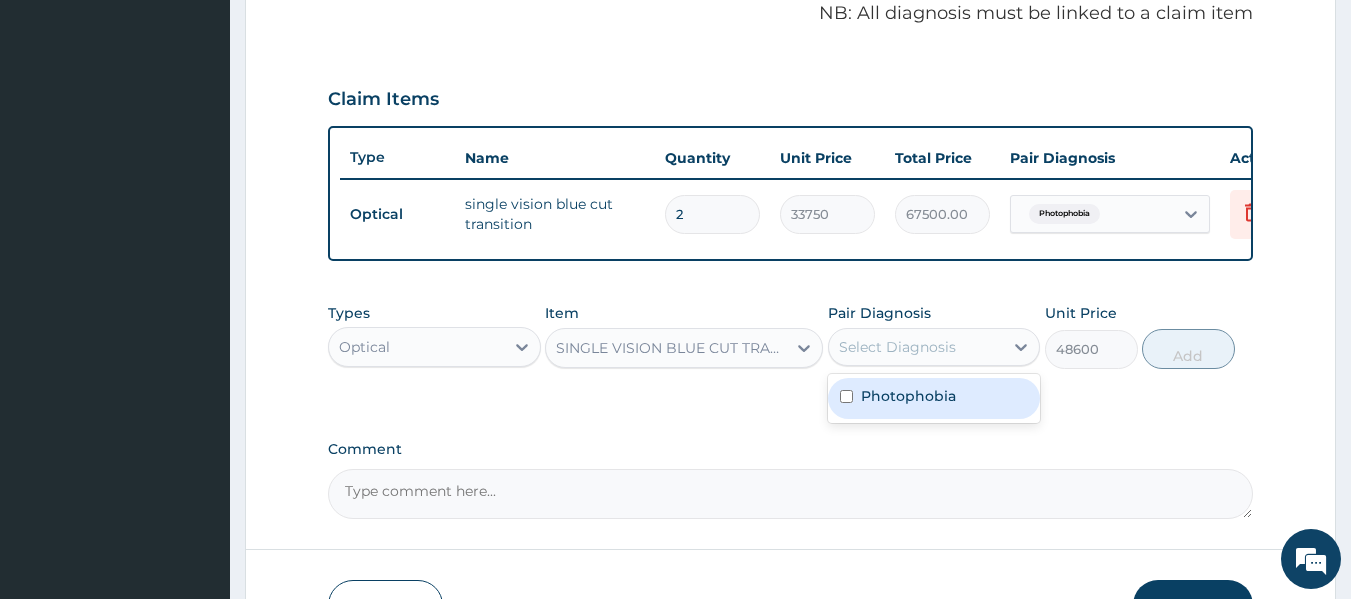 click on "Select Diagnosis" at bounding box center (916, 347) 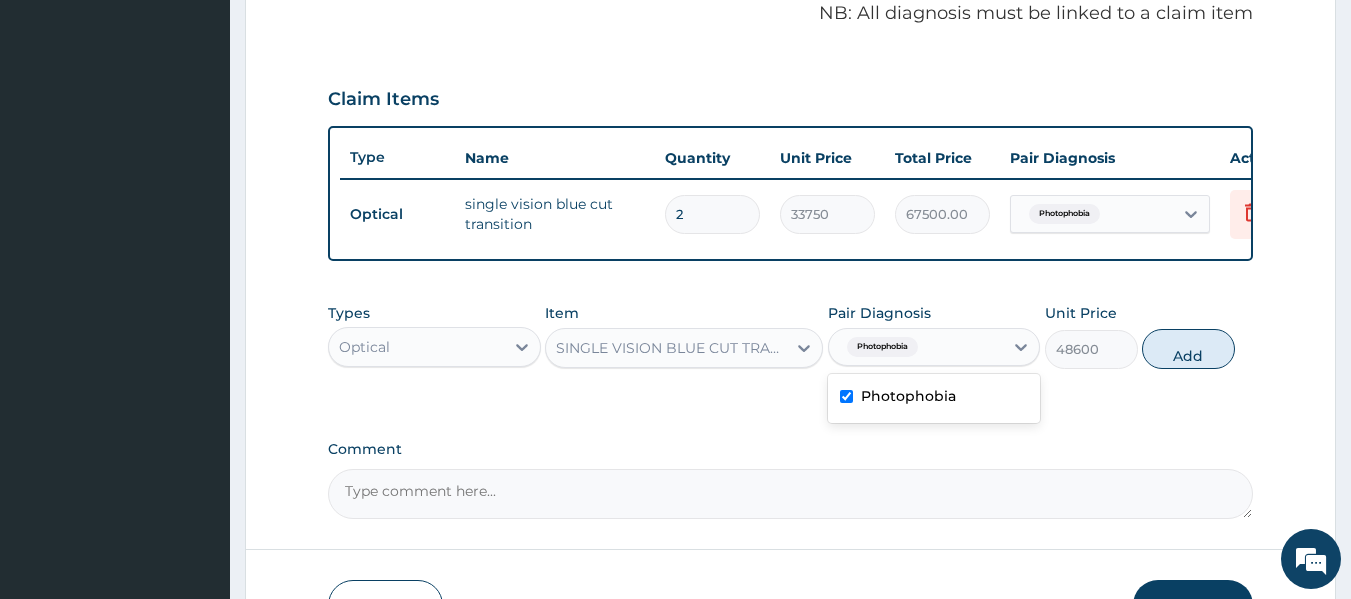 click on "Photophobia" at bounding box center [934, 398] 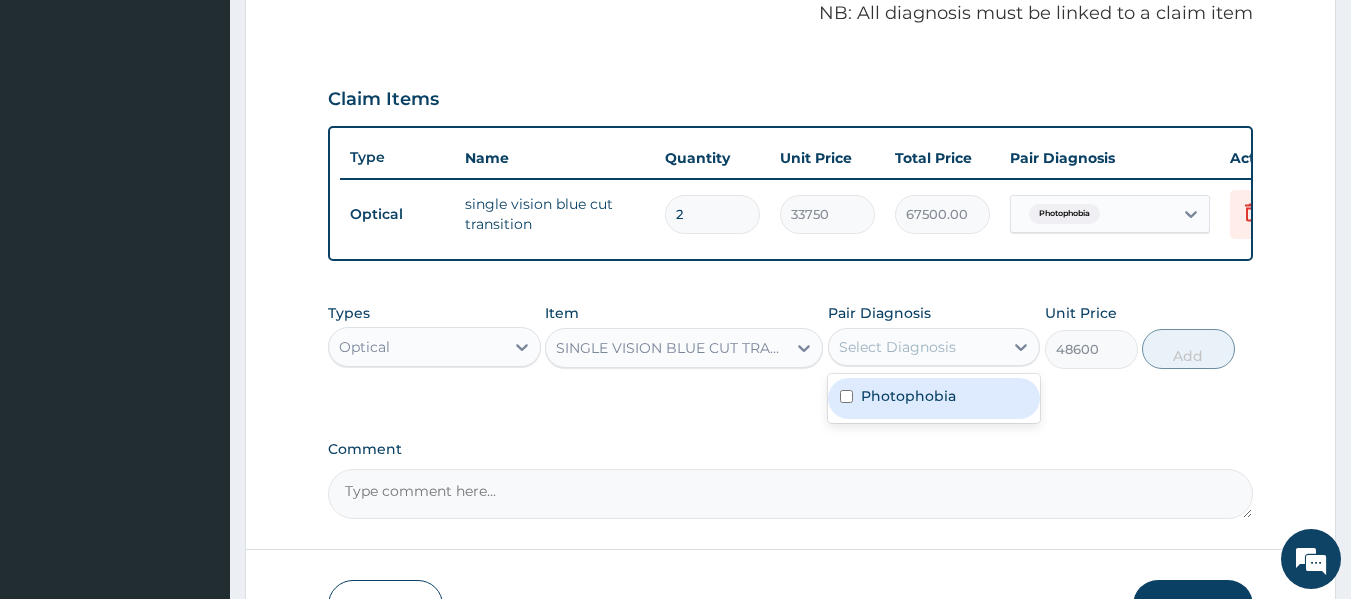 click on "Photophobia" at bounding box center (934, 398) 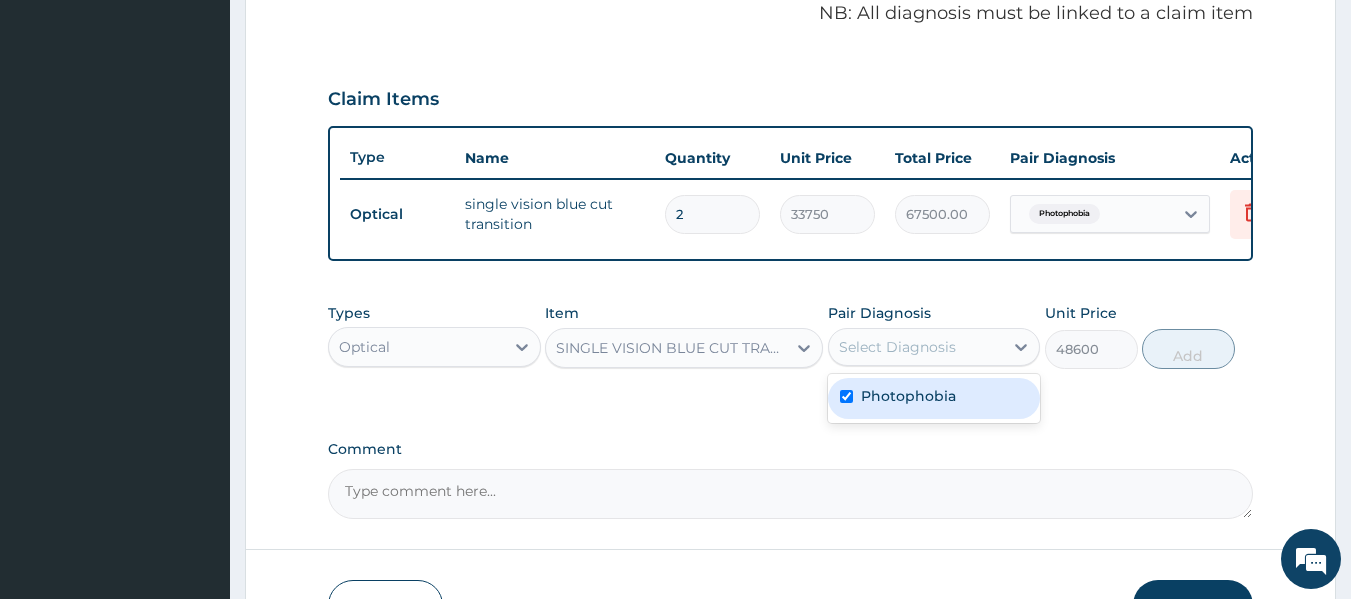 checkbox on "true" 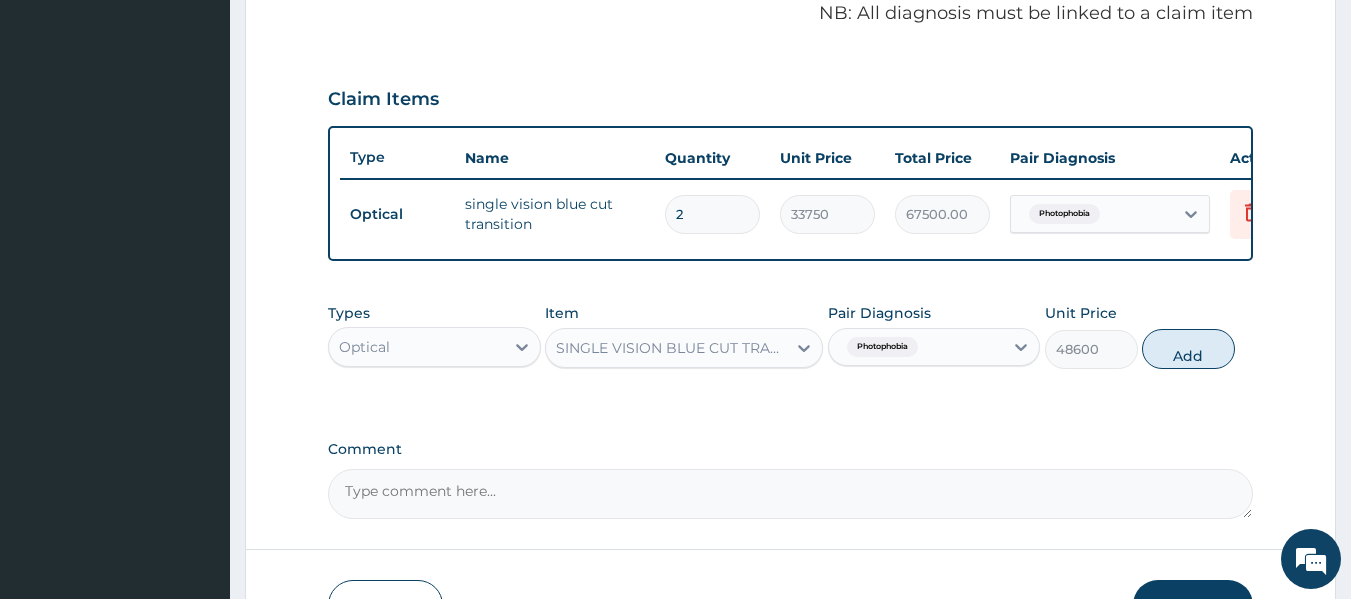 click on "[STATE]/20516D Encounter Date 17-07-2025 Important Notice Please enter [STATE] codes before entering items that are not attached to a [STATE] code   All diagnoses entered must be linked to a claim item. Diagnosis & Claim Items that are visible but inactive cannot be edited because they were imported from an already approved [STATE] code. Diagnosis Photophobia confirmed NB: All diagnosis must be linked to a claim item Claim Items Type Name Quantity Unit Price Total Price Pair Diagnosis Actions Optical single vision blue cut transition 2 33750 67500.00 Photophobia Delete Types Optical Item SINGLE VISION BLUE CUT TRANSITION Pair Diagnosis Photophobia Unit Price 48600 Add Comment" at bounding box center (791, 46) 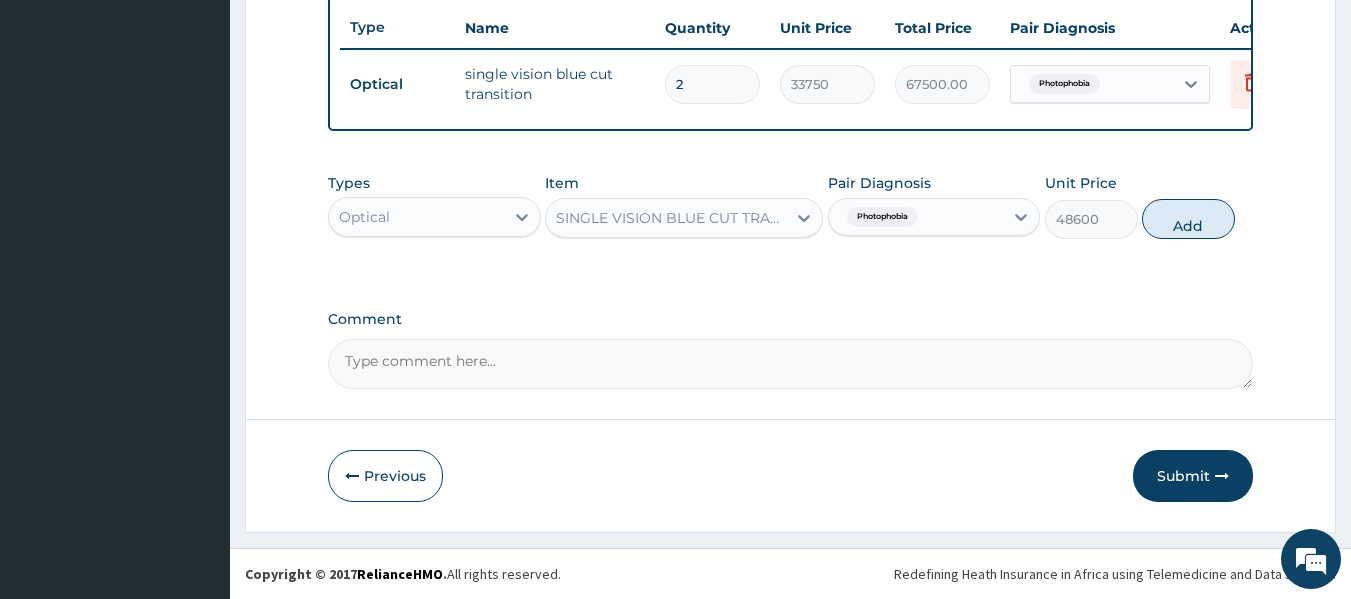 click on "Comment" at bounding box center [791, 364] 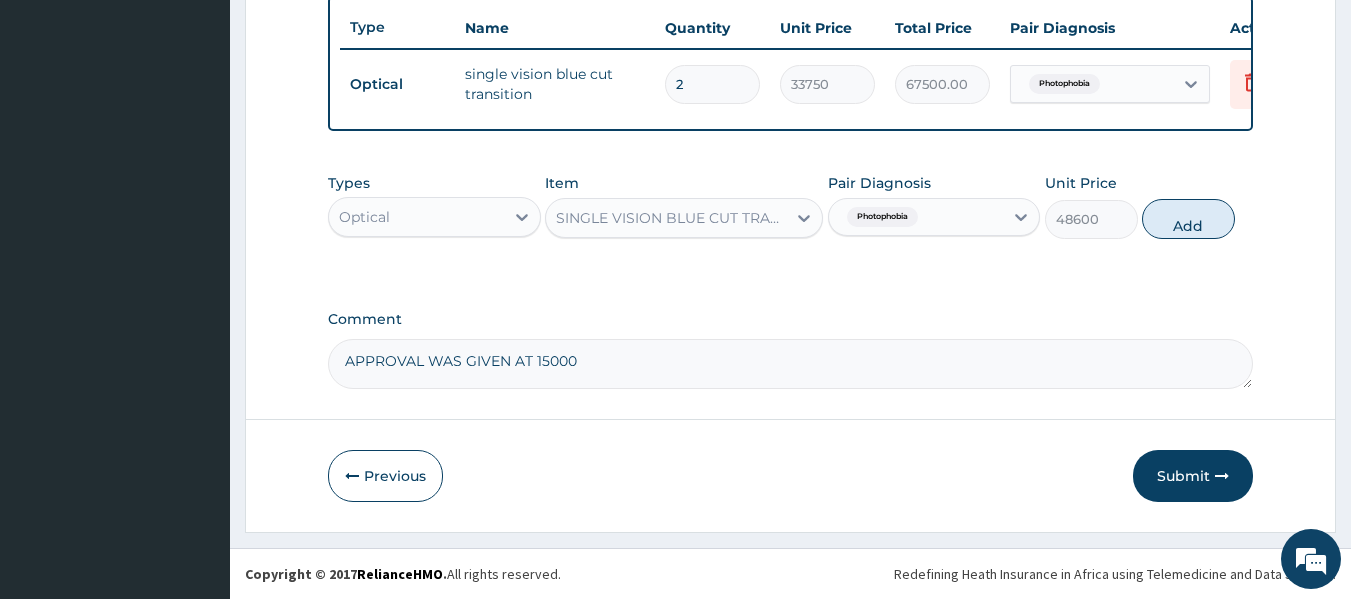 type on "APPROVAL WAS GIVEN AT 15000" 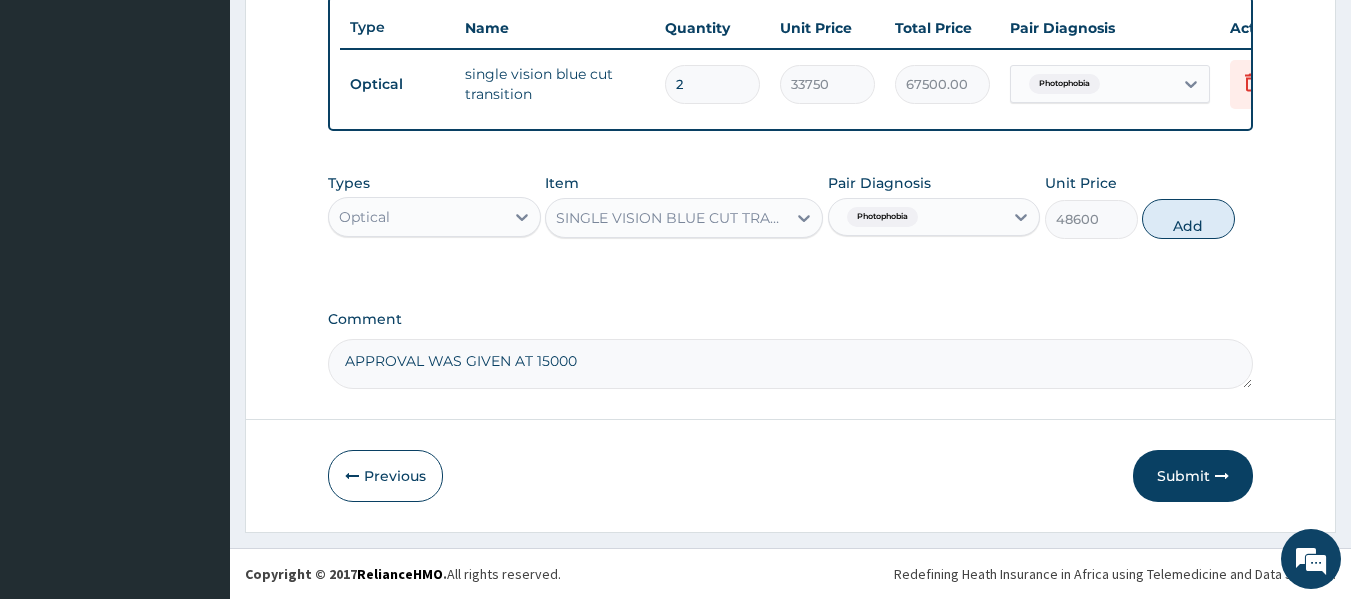 click on "Step  2  of 2 [STATE] Code / Prescription Code [STATE]/20516D Encounter Date 17-07-2025 Important Notice Please enter [STATE] codes before entering items that are not attached to a [STATE] code   All diagnoses entered must be linked to a claim item. Diagnosis & Claim Items that are visible but inactive cannot be edited because they were imported from an already approved [STATE] code. Diagnosis Photophobia confirmed NB: All diagnosis must be linked to a claim item Claim Items Type Name Quantity Unit Price Total Price Pair Diagnosis Actions Optical single vision blue cut transition 2 33750 67500.00 Photophobia Delete Types Optical Item SINGLE VISION BLUE CUT TRANSITION Pair Diagnosis Photophobia Unit Price 48600 Add Comment     Previous   Submit" at bounding box center (790, -55) 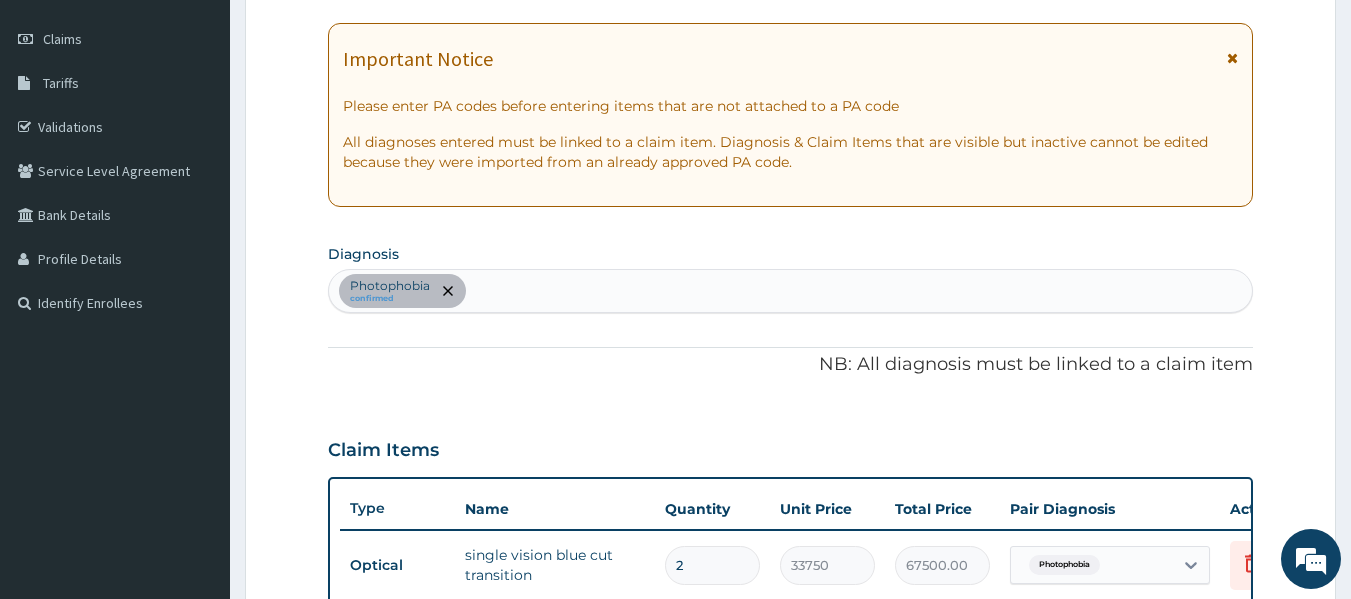 scroll, scrollTop: 763, scrollLeft: 0, axis: vertical 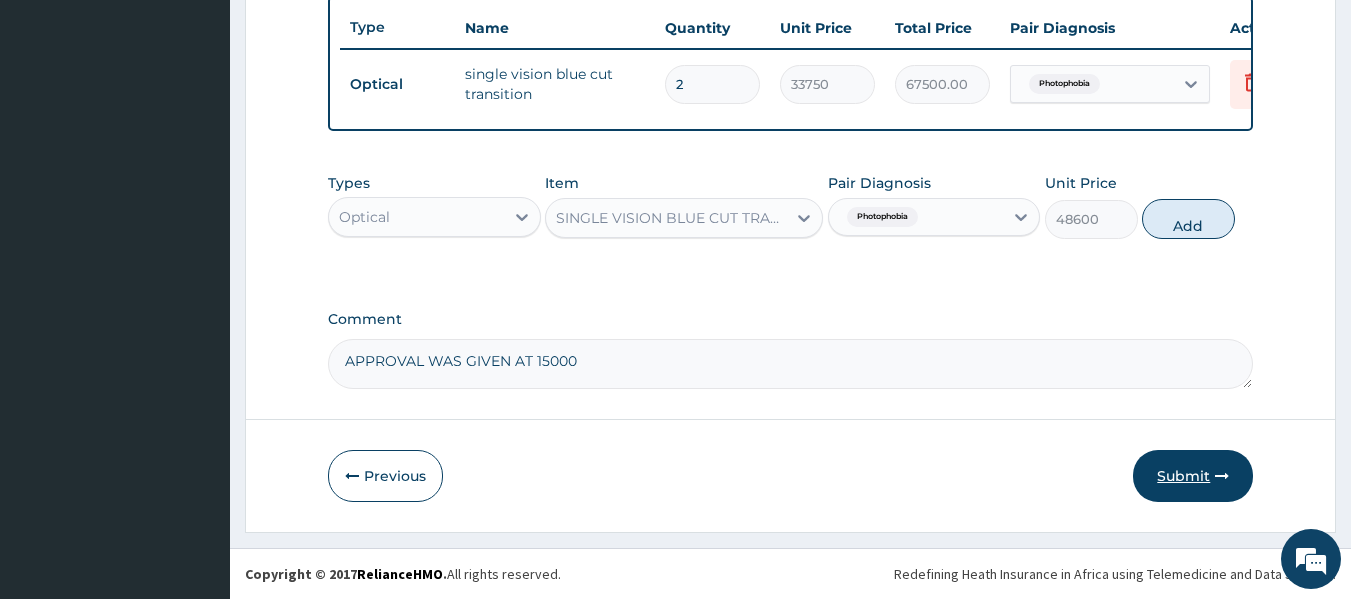 click on "Submit" at bounding box center (1193, 476) 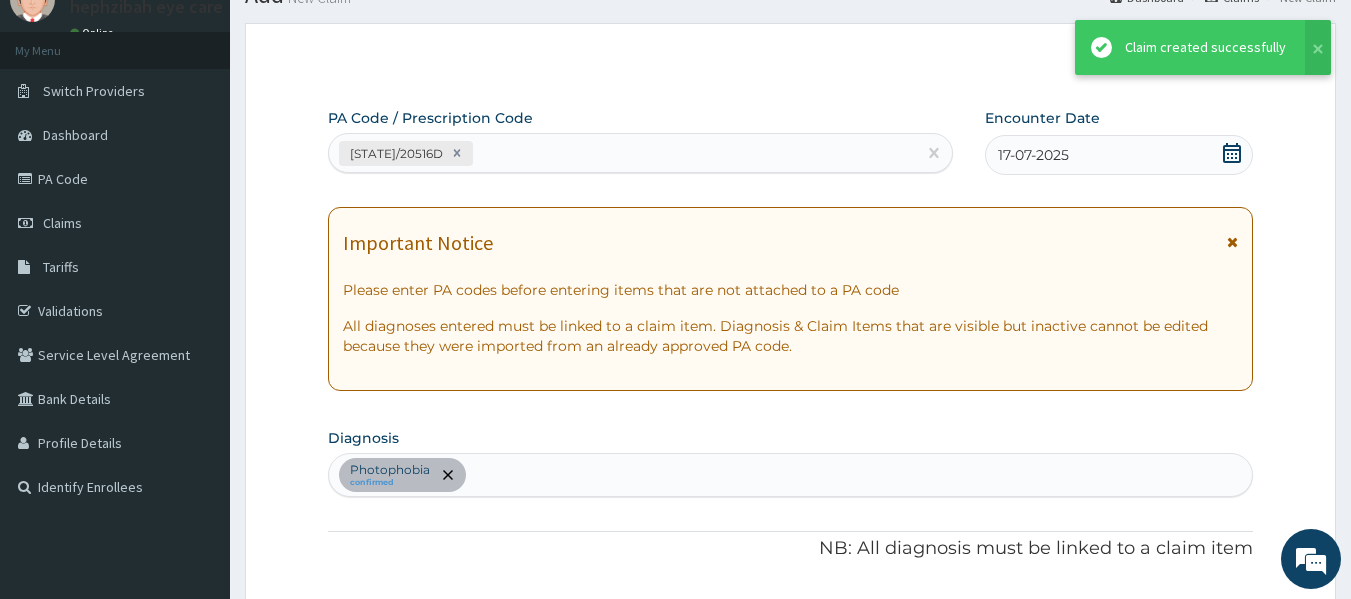 scroll, scrollTop: 763, scrollLeft: 0, axis: vertical 